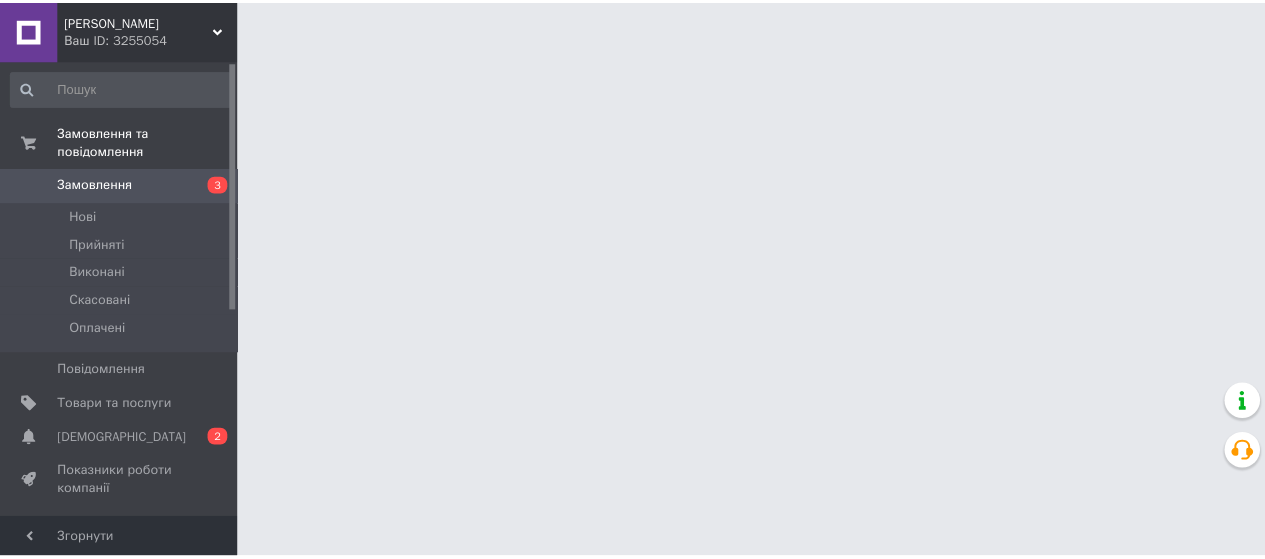 scroll, scrollTop: 0, scrollLeft: 0, axis: both 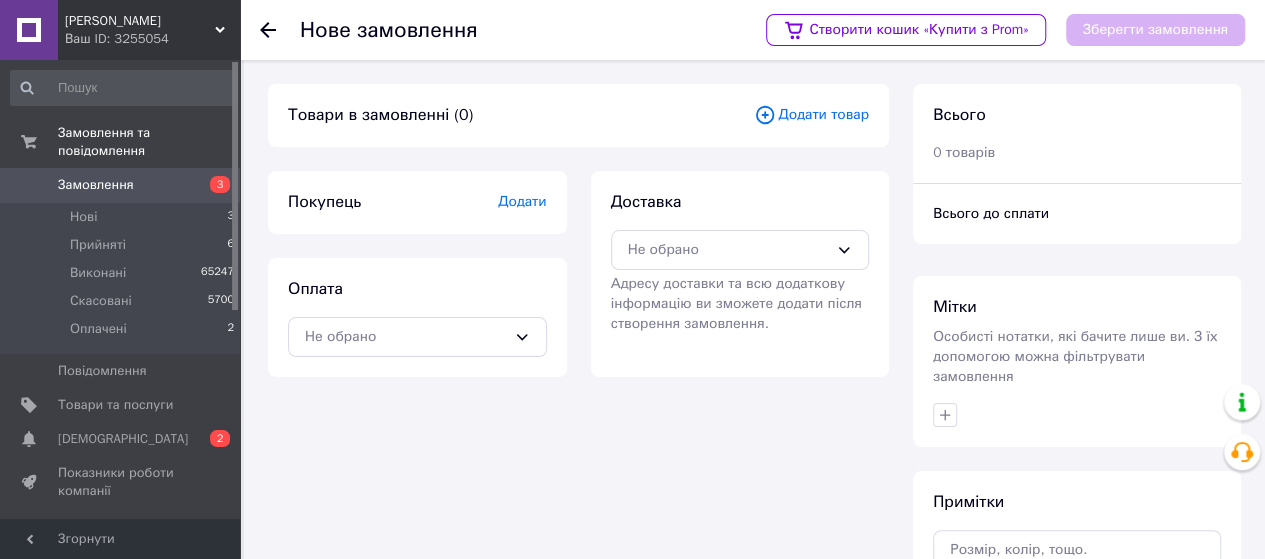 click 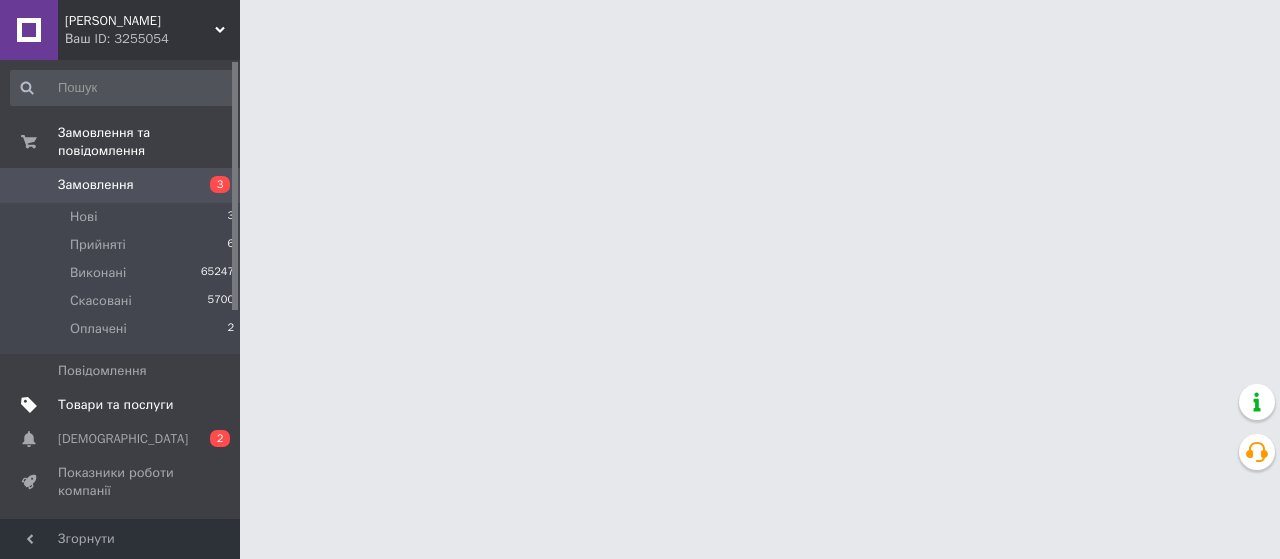 click on "Товари та послуги" at bounding box center (115, 405) 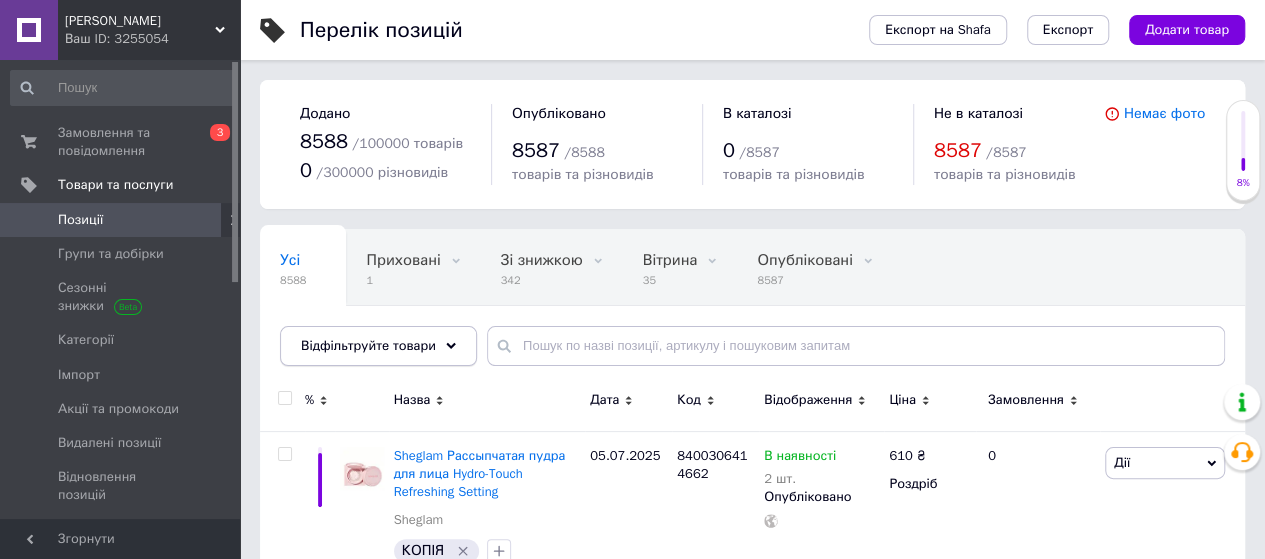 click 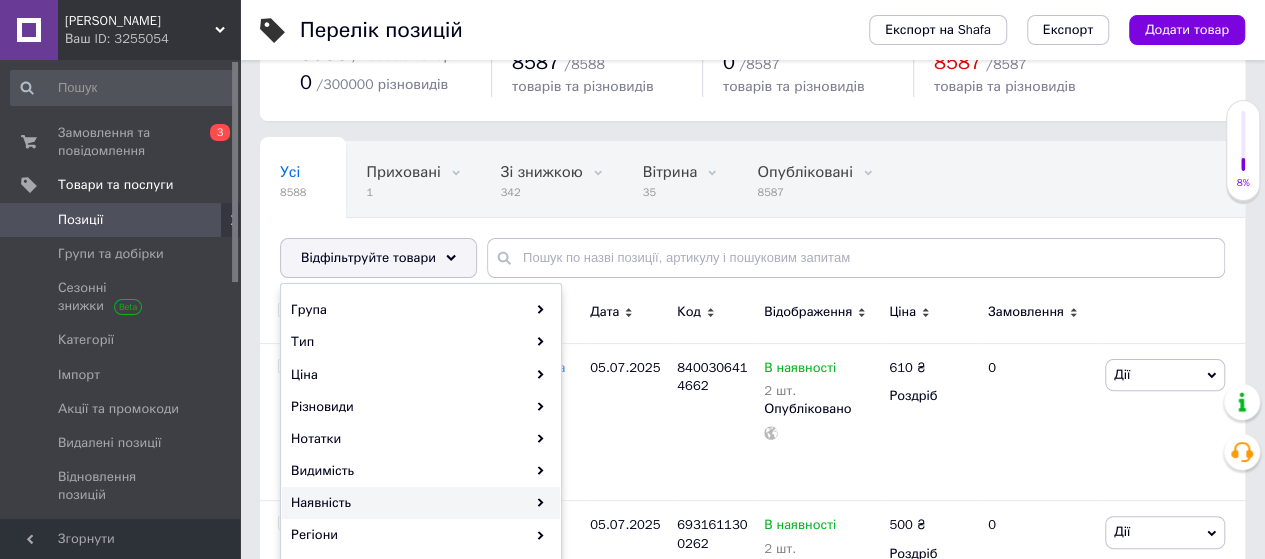 scroll, scrollTop: 200, scrollLeft: 0, axis: vertical 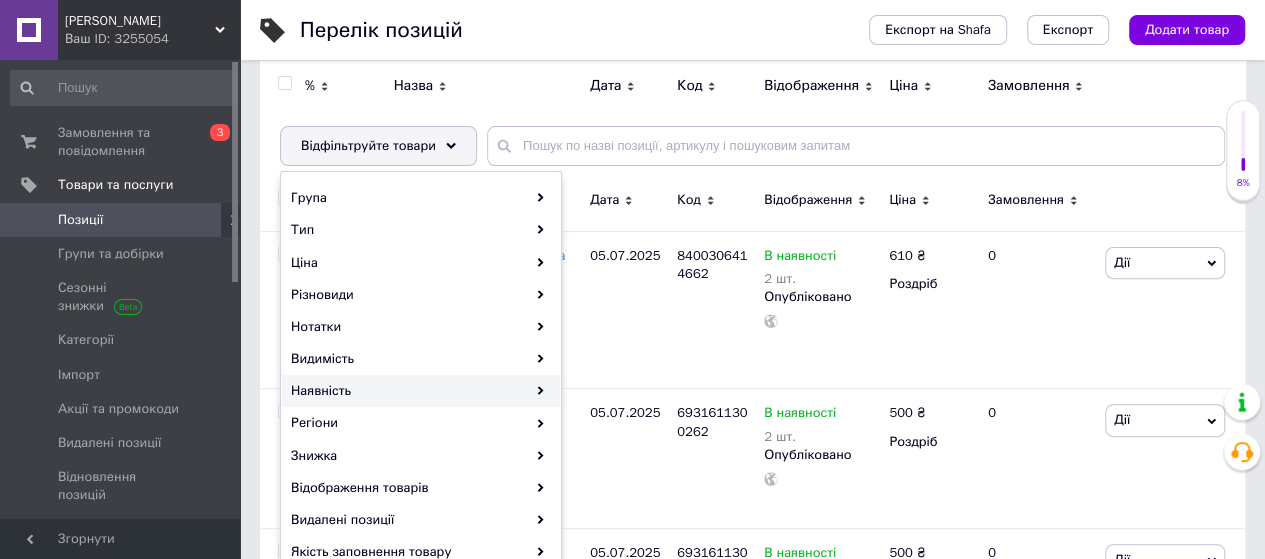 click on "Наявність" at bounding box center [421, 391] 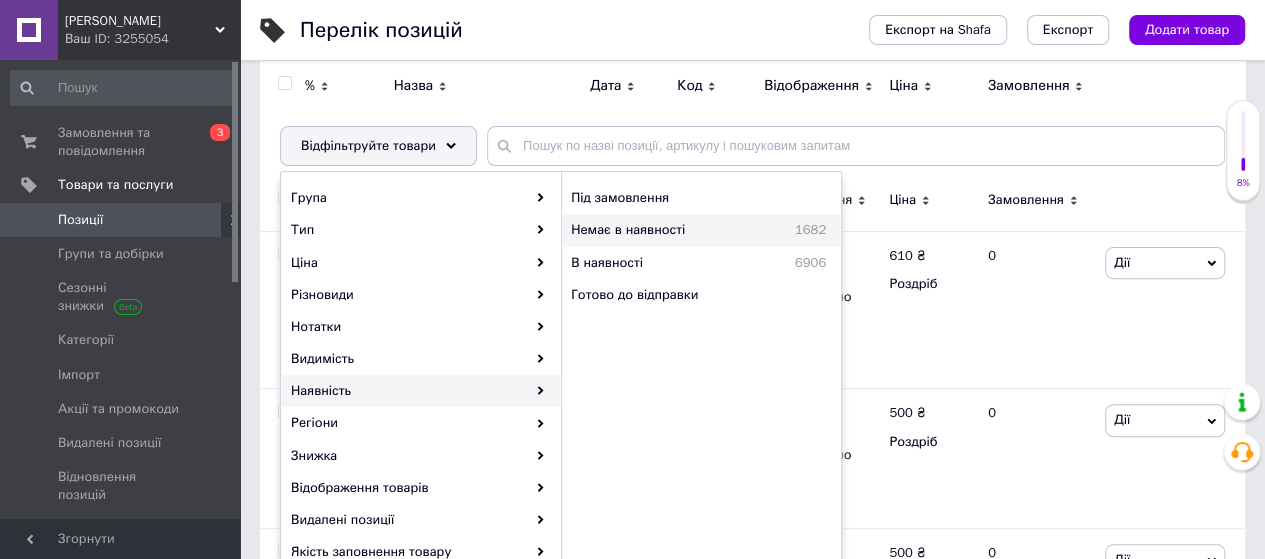 click on "Немає в наявності" at bounding box center (664, 230) 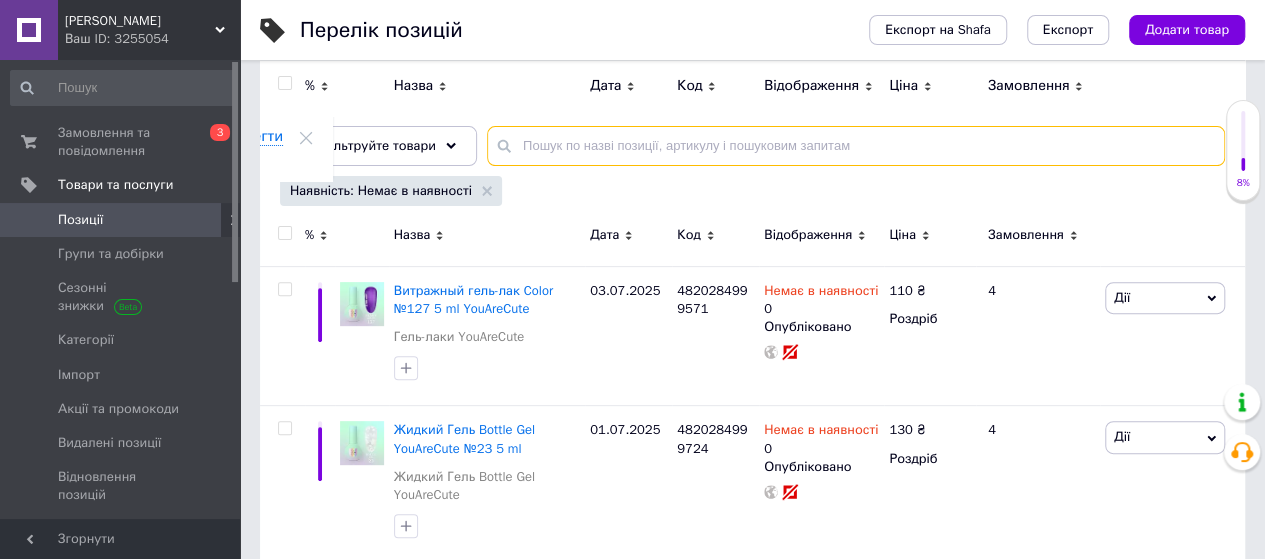 click at bounding box center [856, 146] 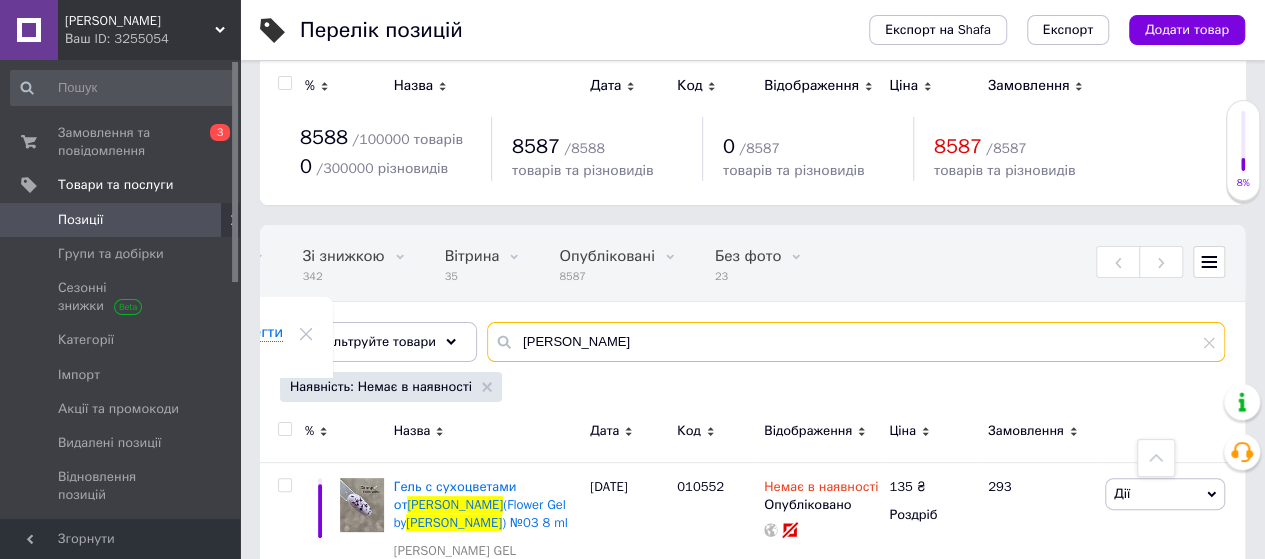 scroll, scrollTop: 0, scrollLeft: 0, axis: both 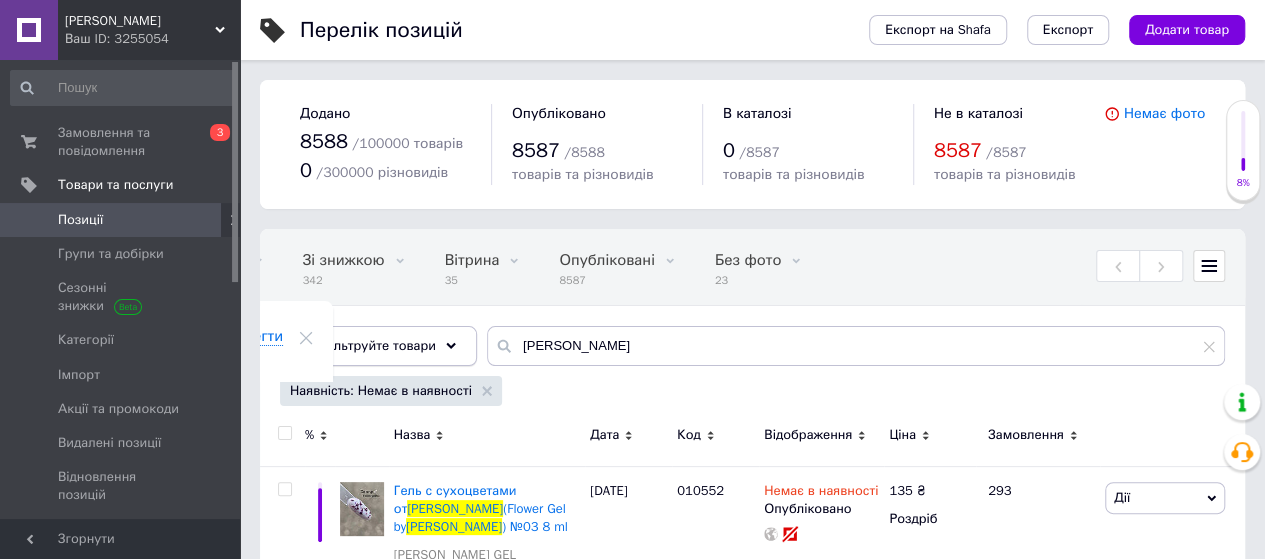 click 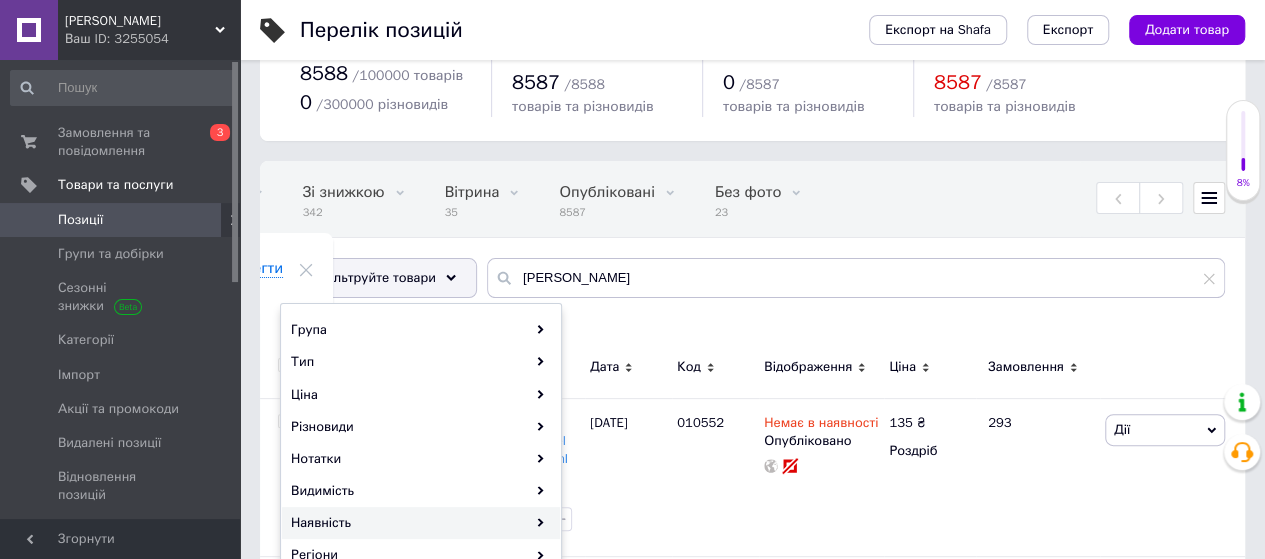 scroll, scrollTop: 100, scrollLeft: 0, axis: vertical 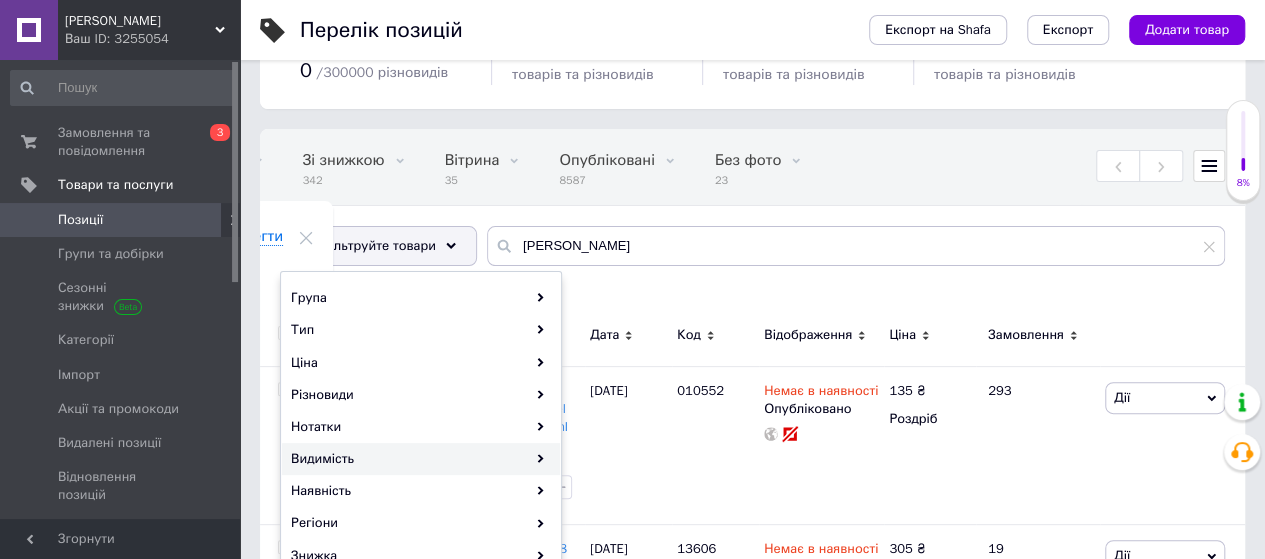 click 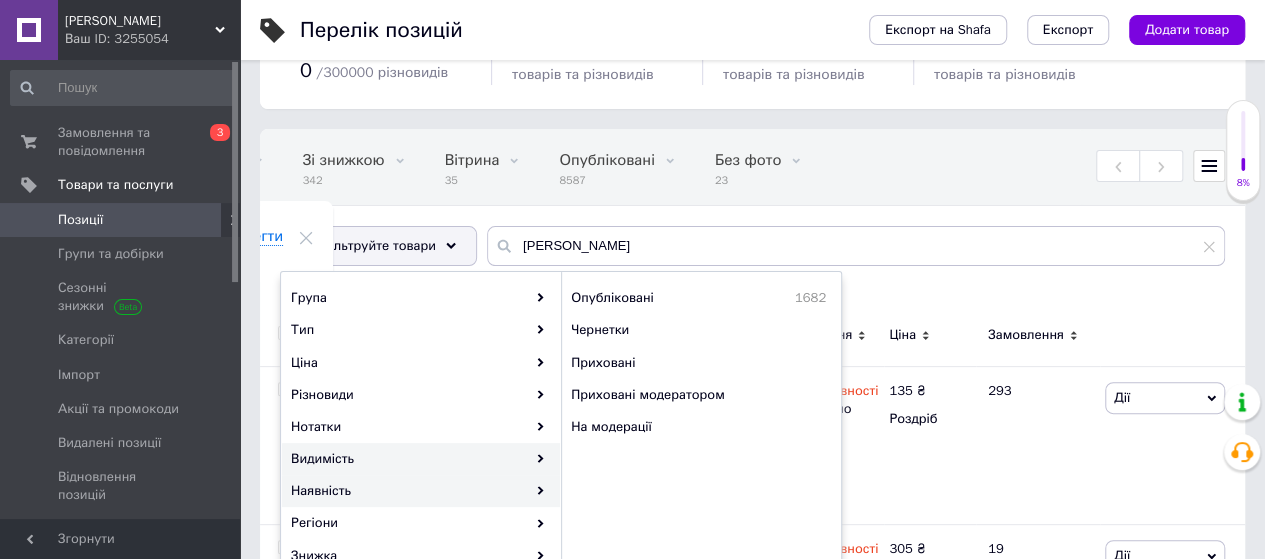 click on "Наявність" at bounding box center [421, 491] 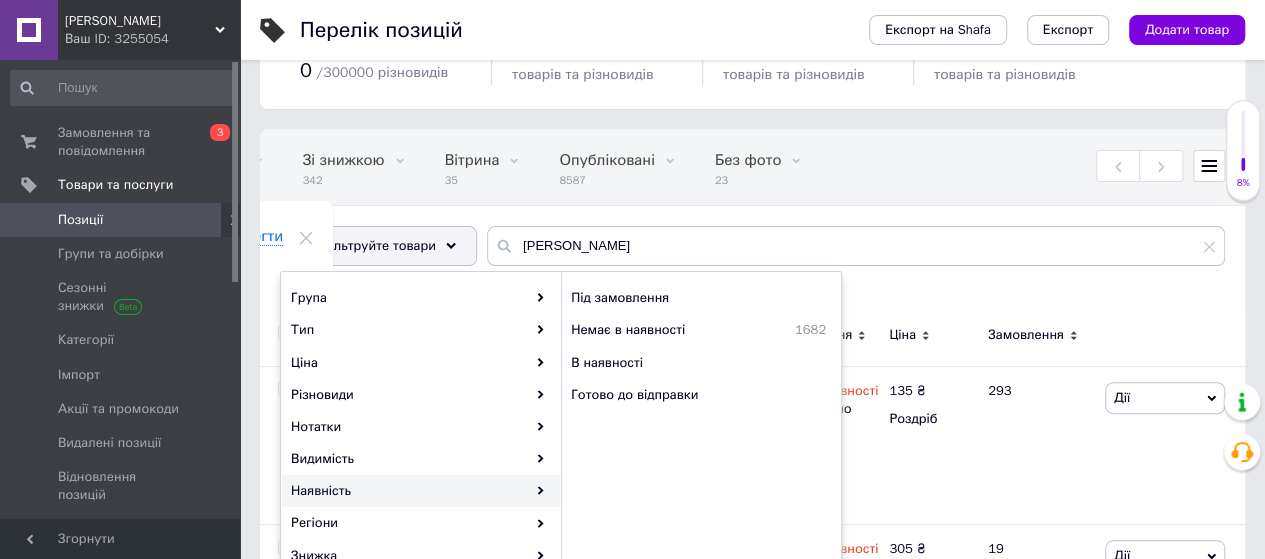 click on "Немає в наявності" at bounding box center (664, 330) 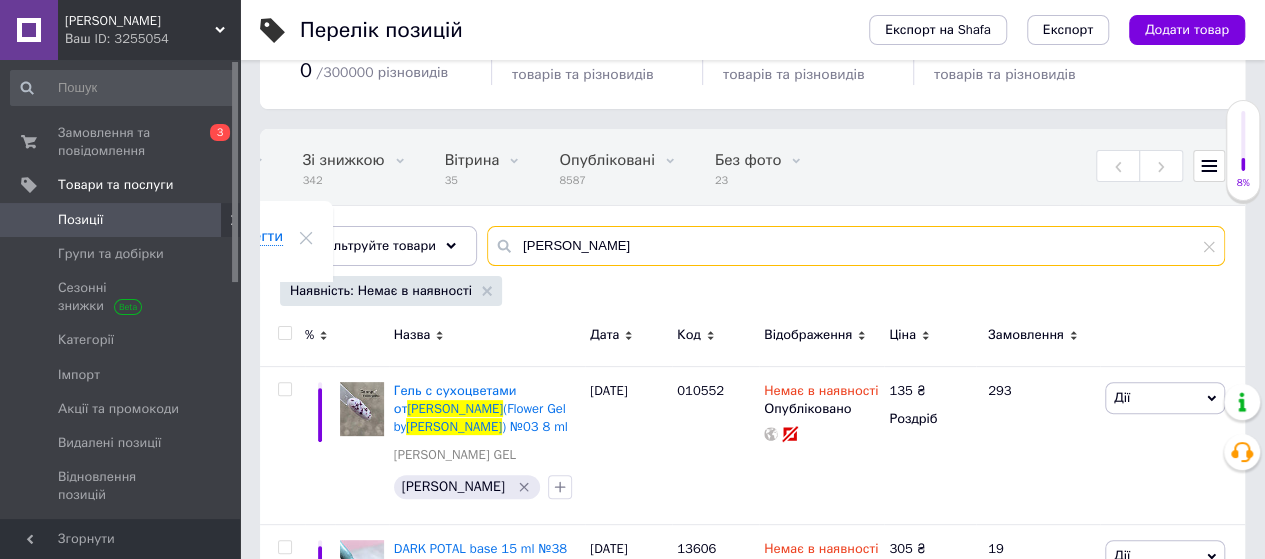 click on "[PERSON_NAME]" at bounding box center [856, 246] 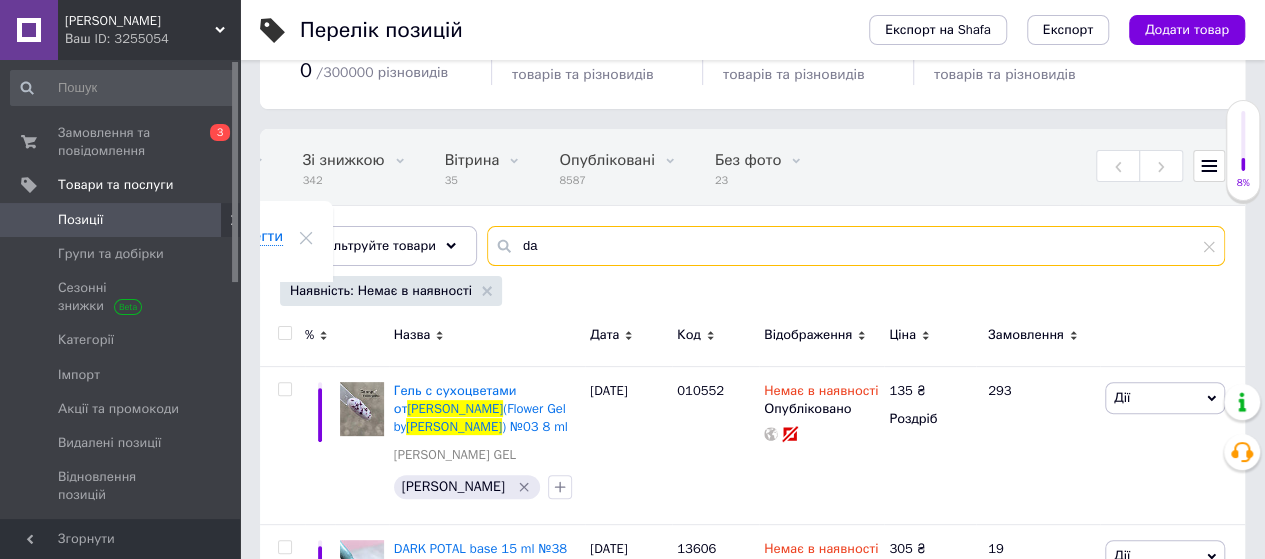 type on "d" 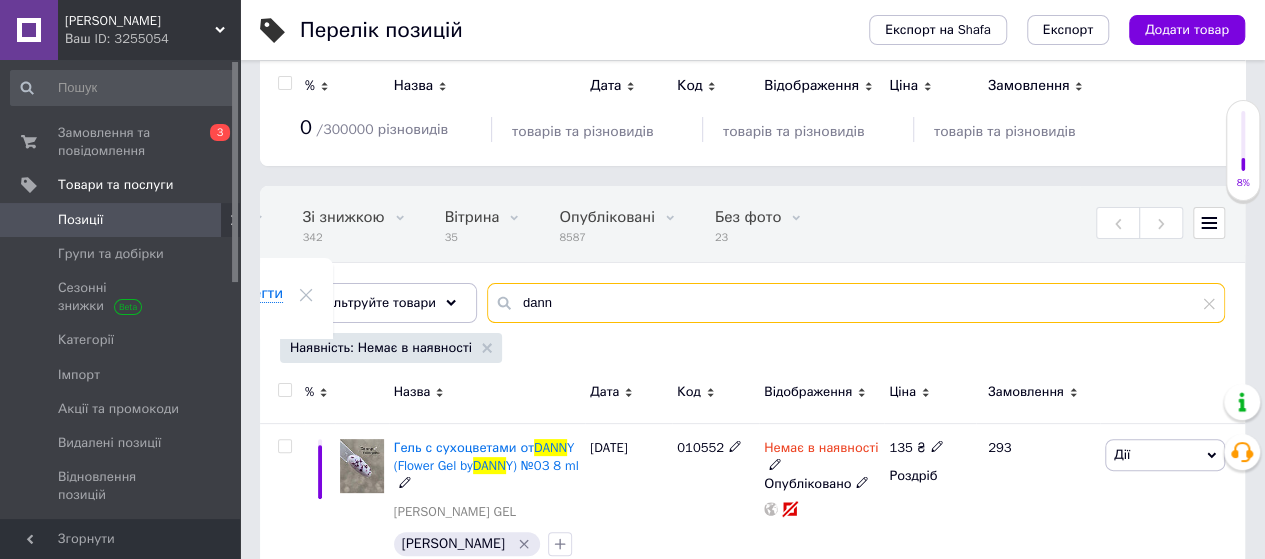 scroll, scrollTop: 0, scrollLeft: 0, axis: both 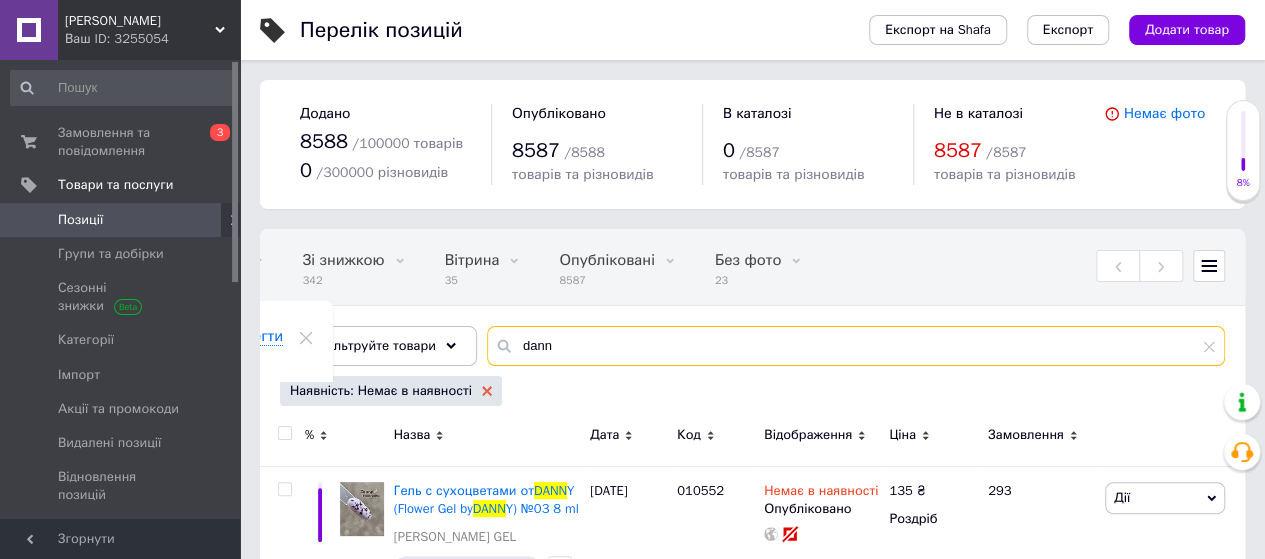 type on "dann" 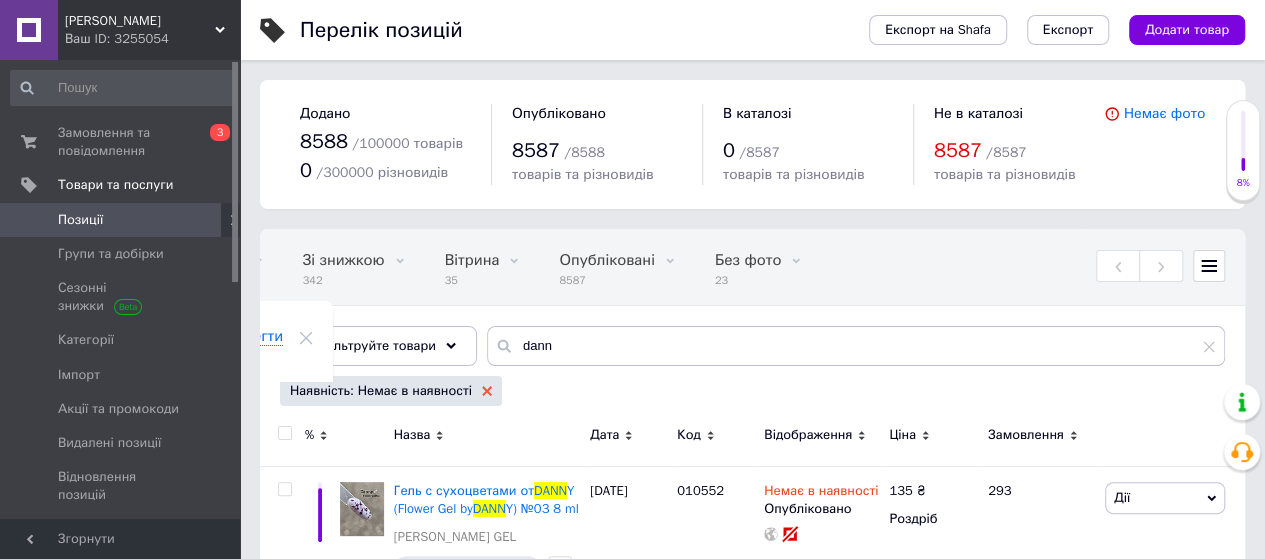 click 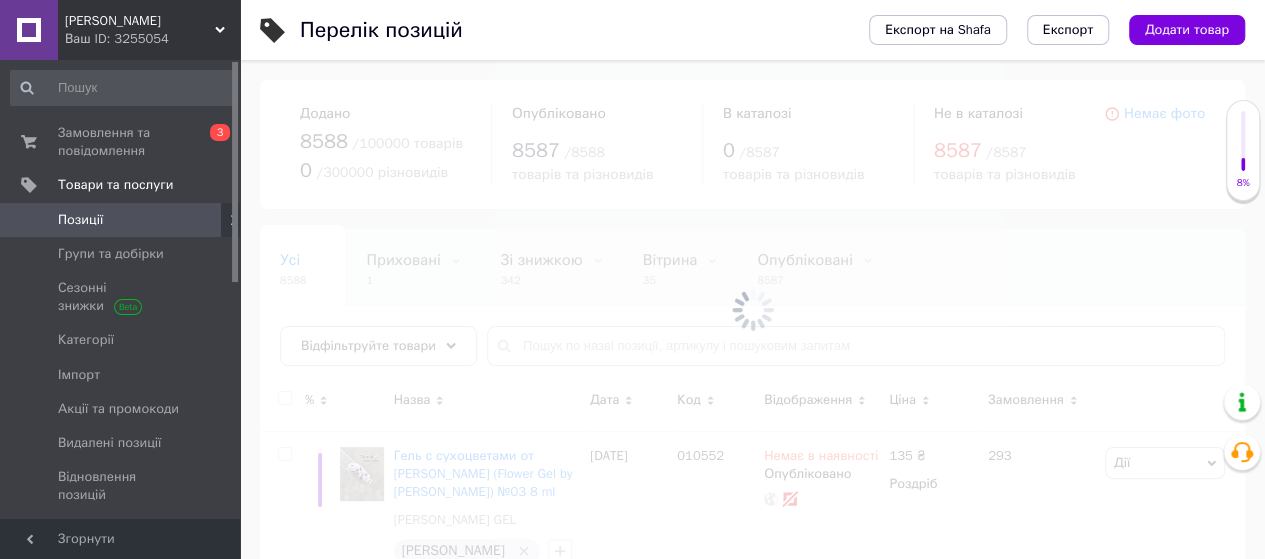scroll, scrollTop: 0, scrollLeft: 0, axis: both 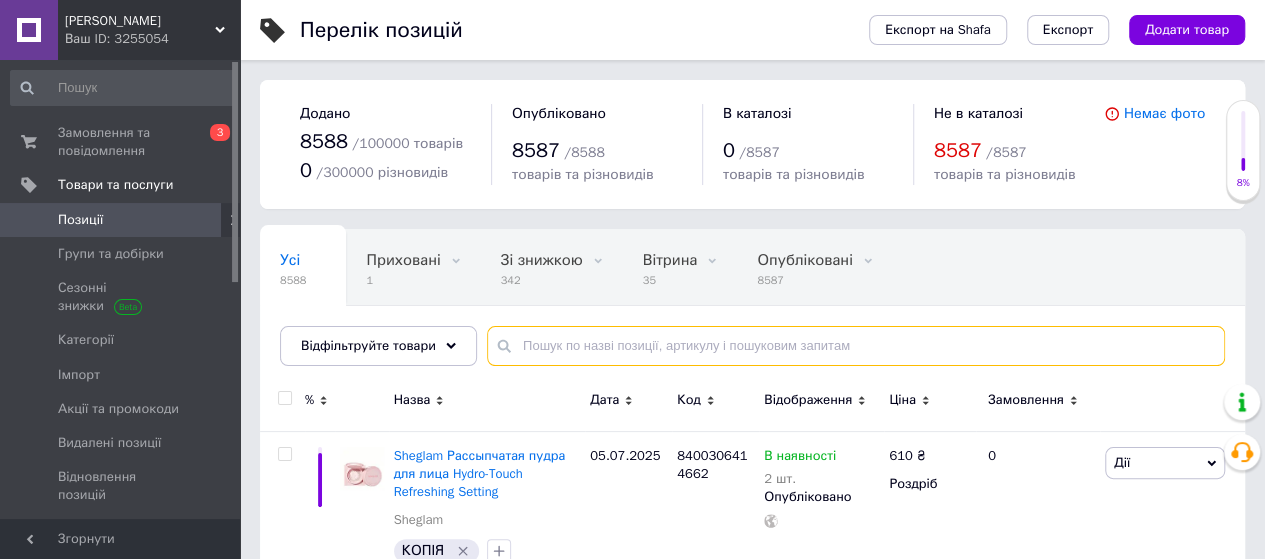 click at bounding box center [856, 346] 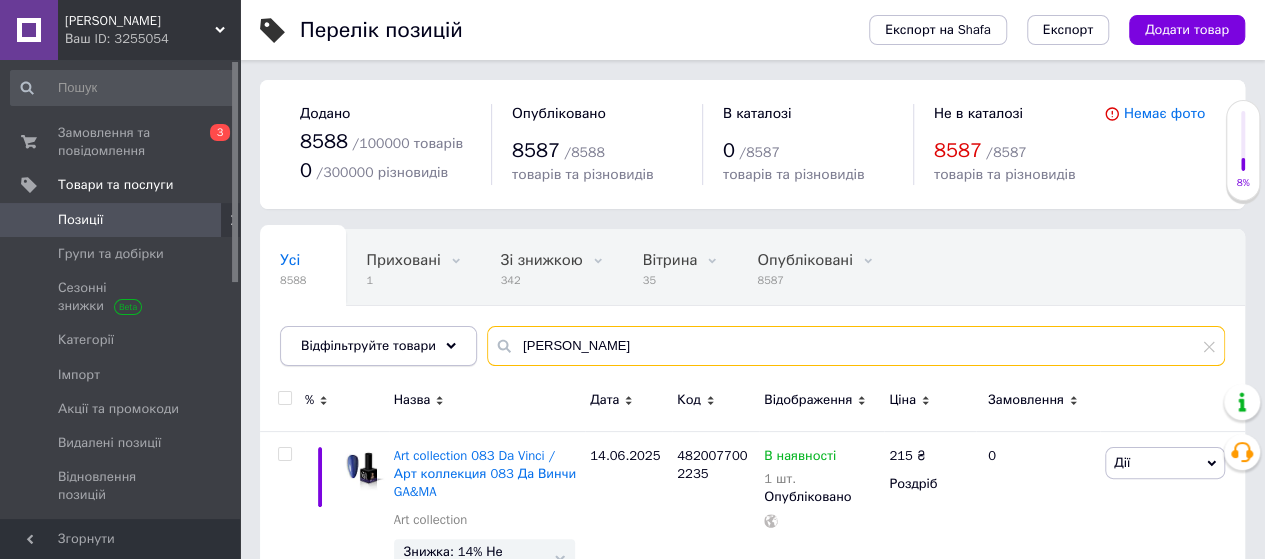 type on "[PERSON_NAME]" 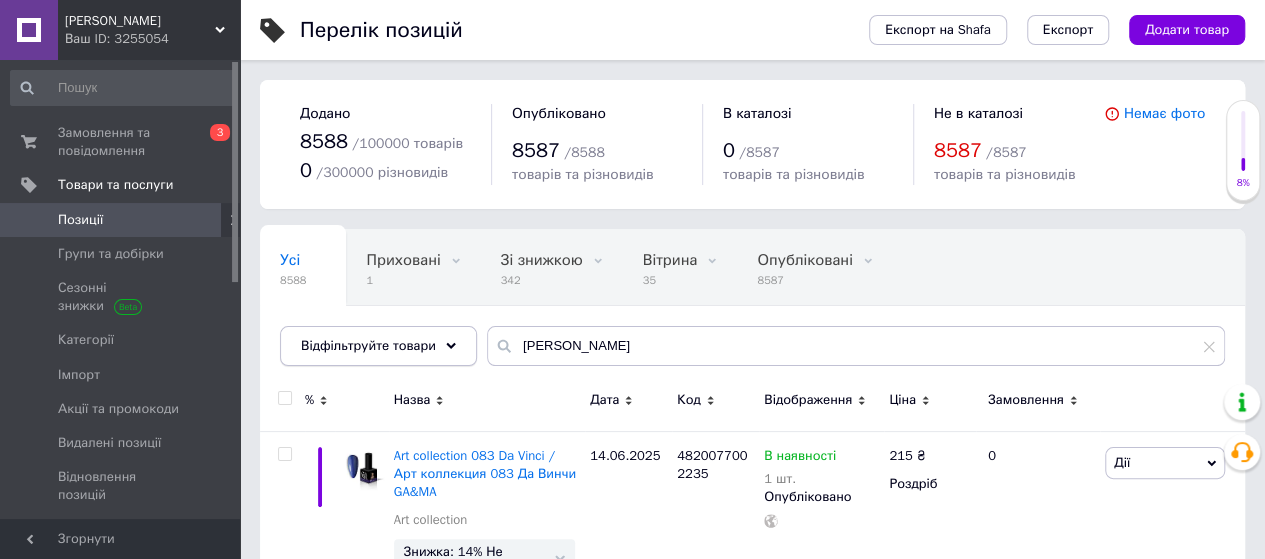 click 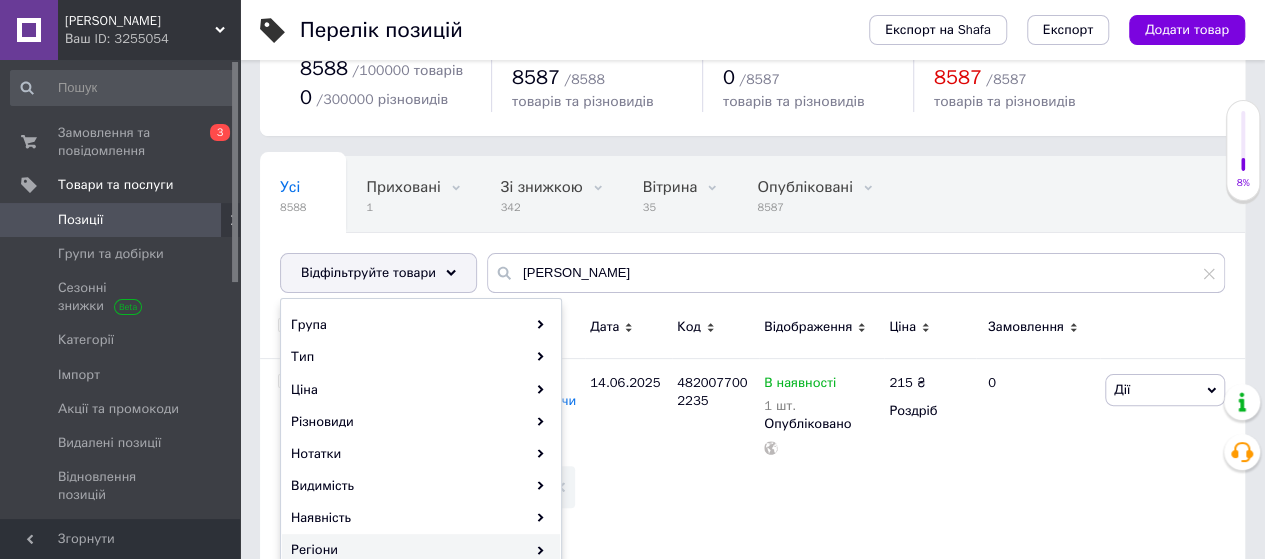 scroll, scrollTop: 100, scrollLeft: 0, axis: vertical 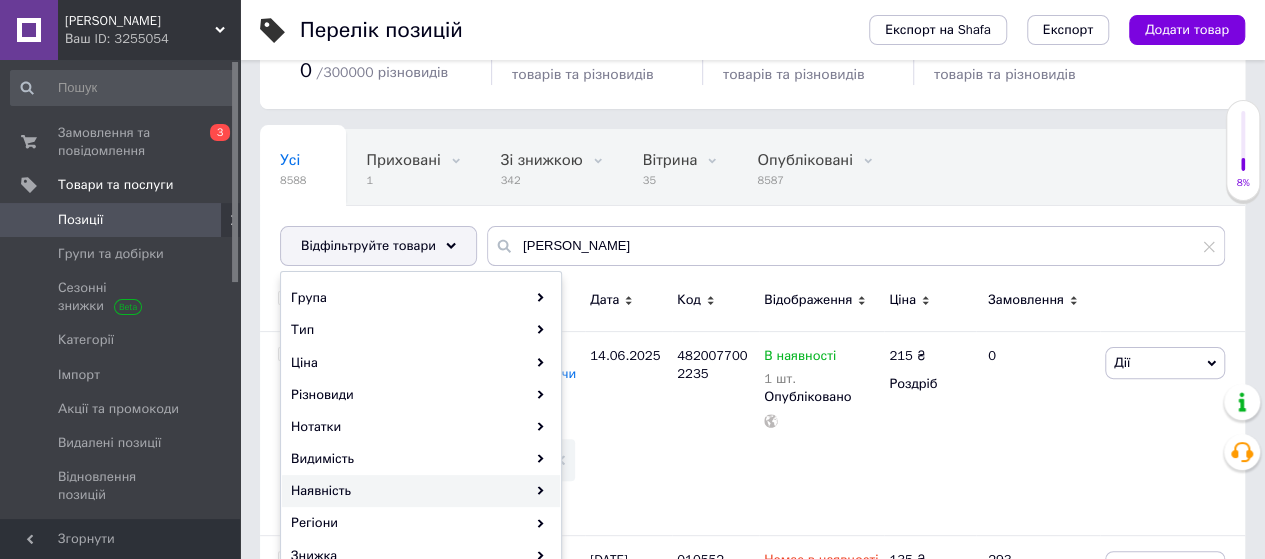 click 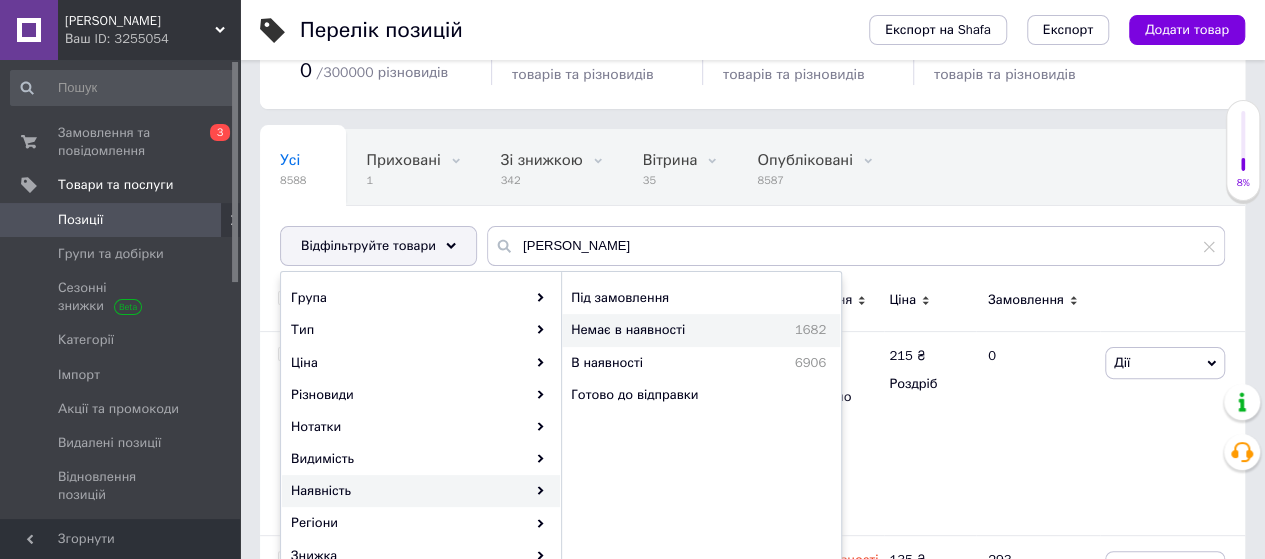 click on "Немає в наявності" at bounding box center (664, 330) 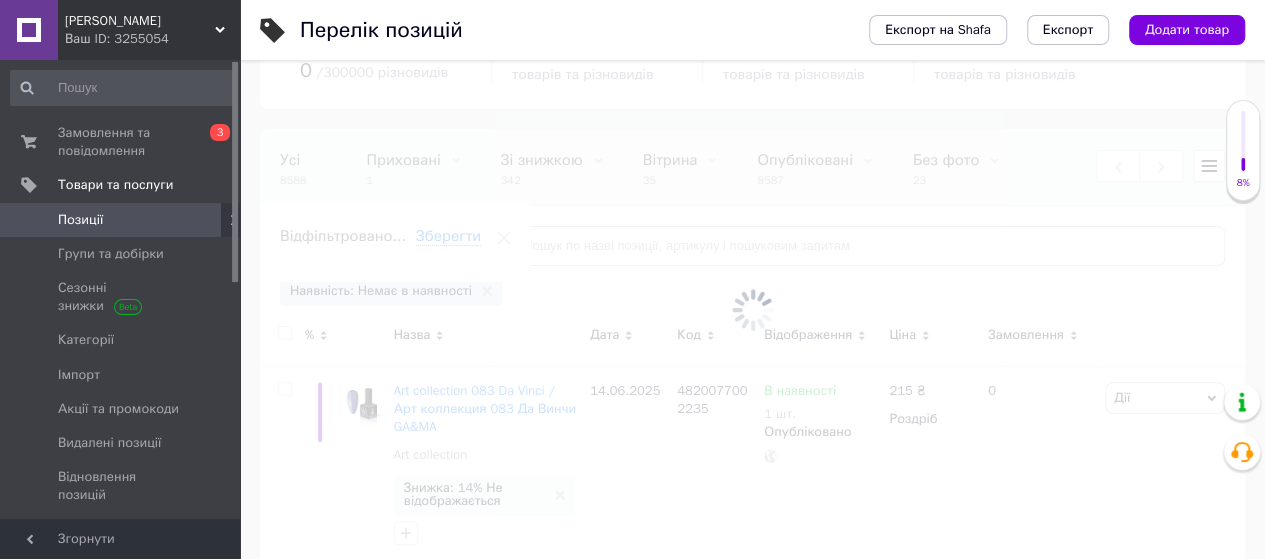 scroll, scrollTop: 0, scrollLeft: 198, axis: horizontal 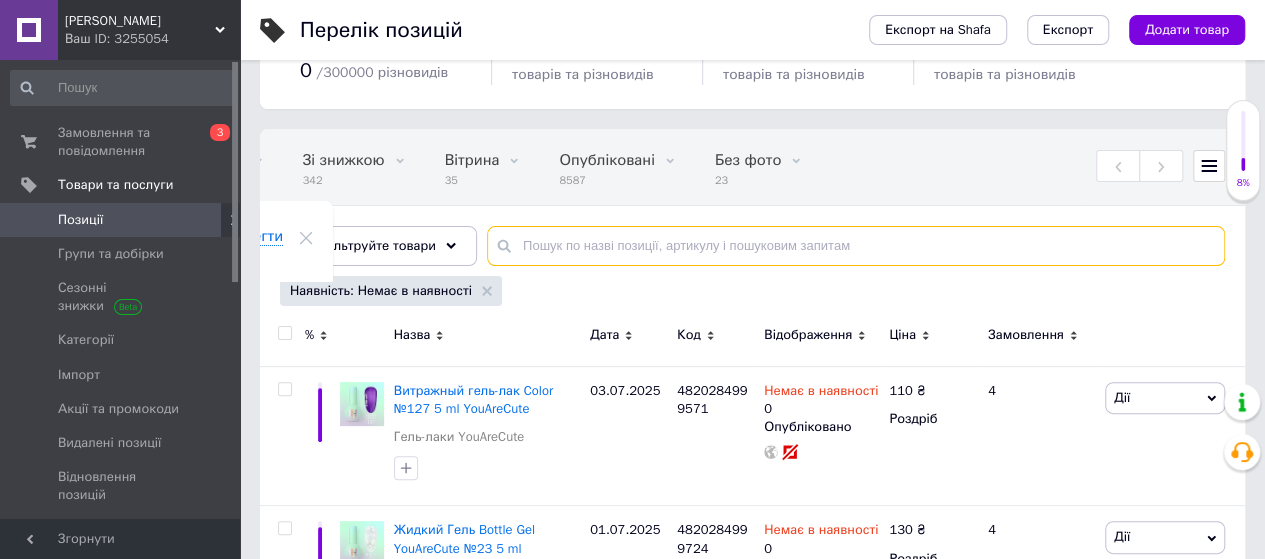 click at bounding box center [856, 246] 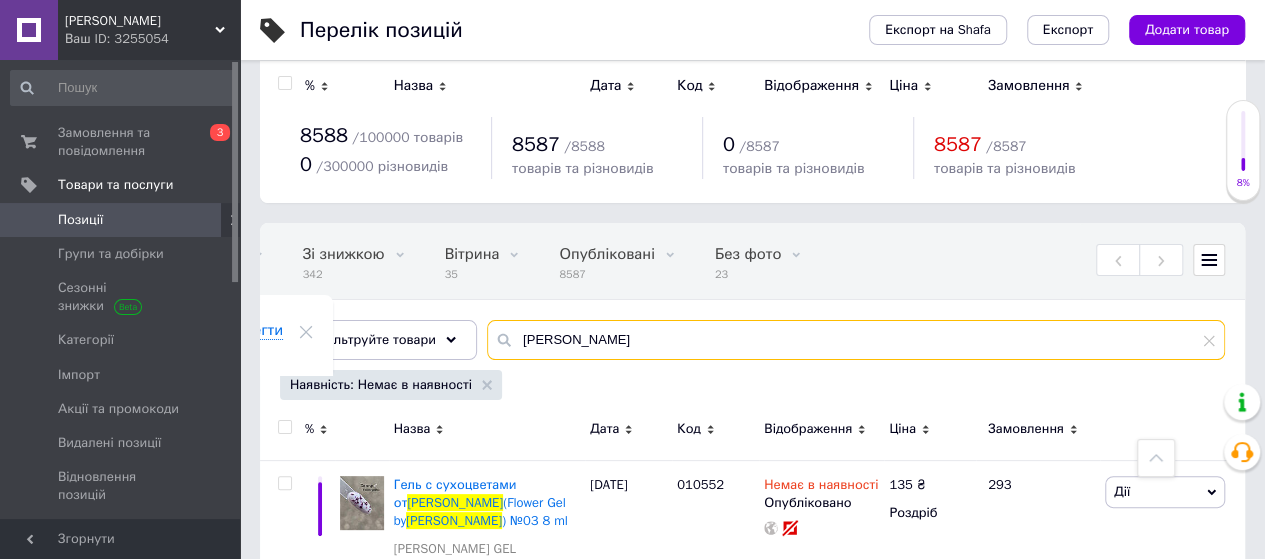 scroll, scrollTop: 0, scrollLeft: 0, axis: both 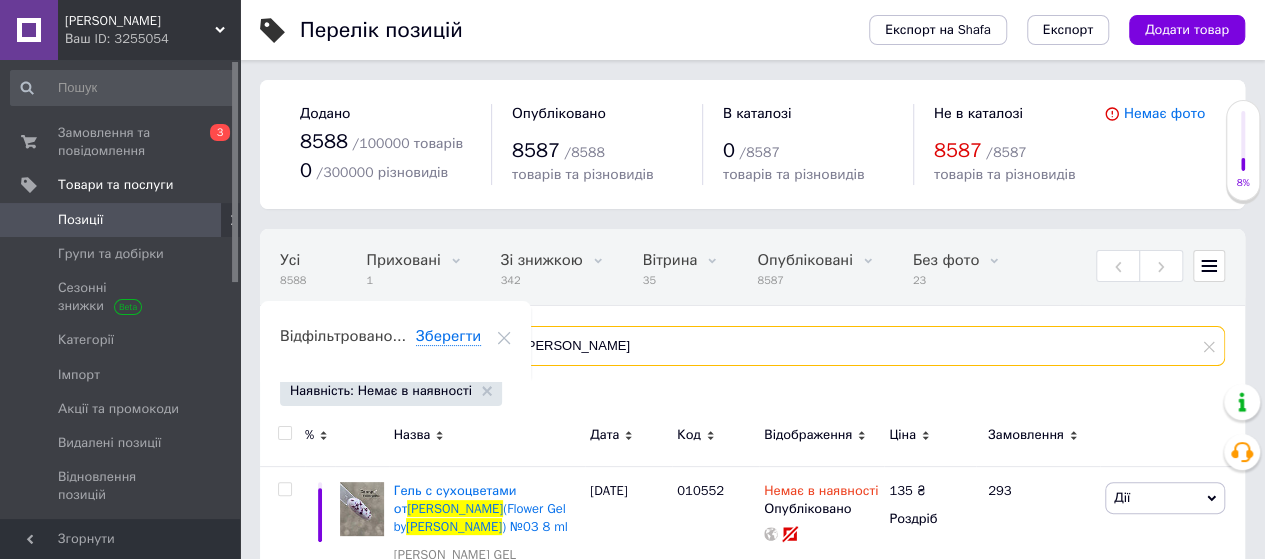 click on "[PERSON_NAME]" at bounding box center (856, 346) 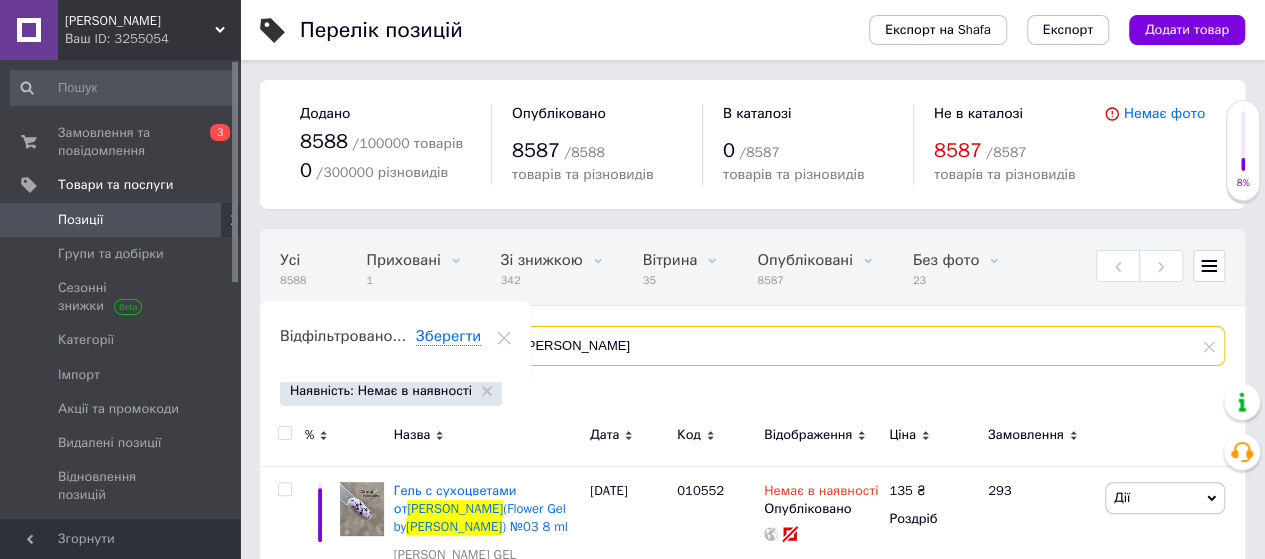 scroll, scrollTop: 0, scrollLeft: 198, axis: horizontal 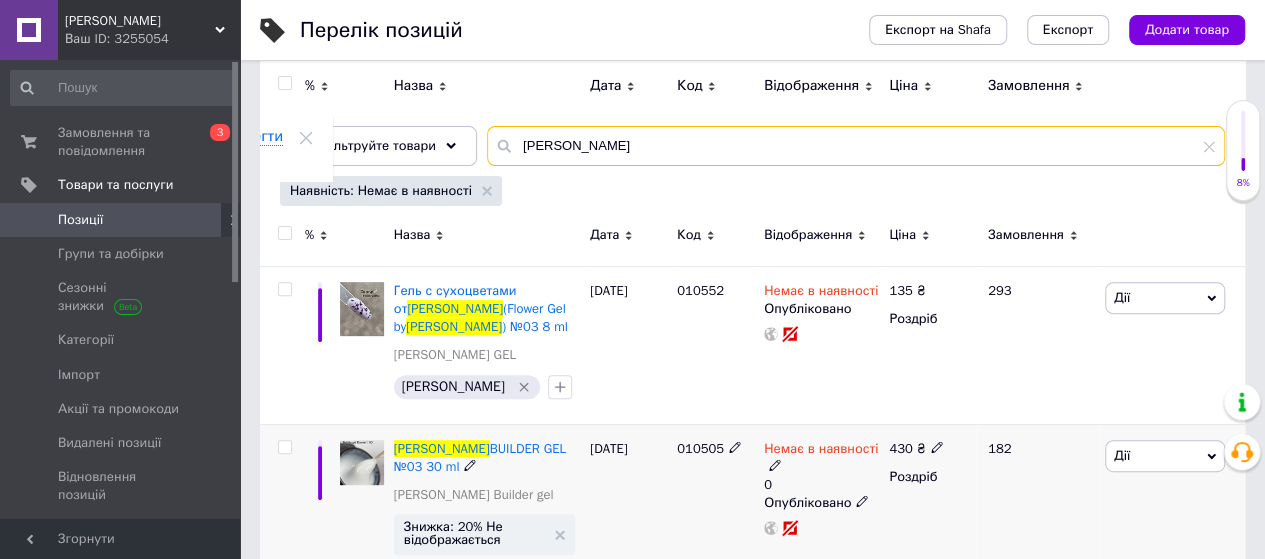 type on "[PERSON_NAME]" 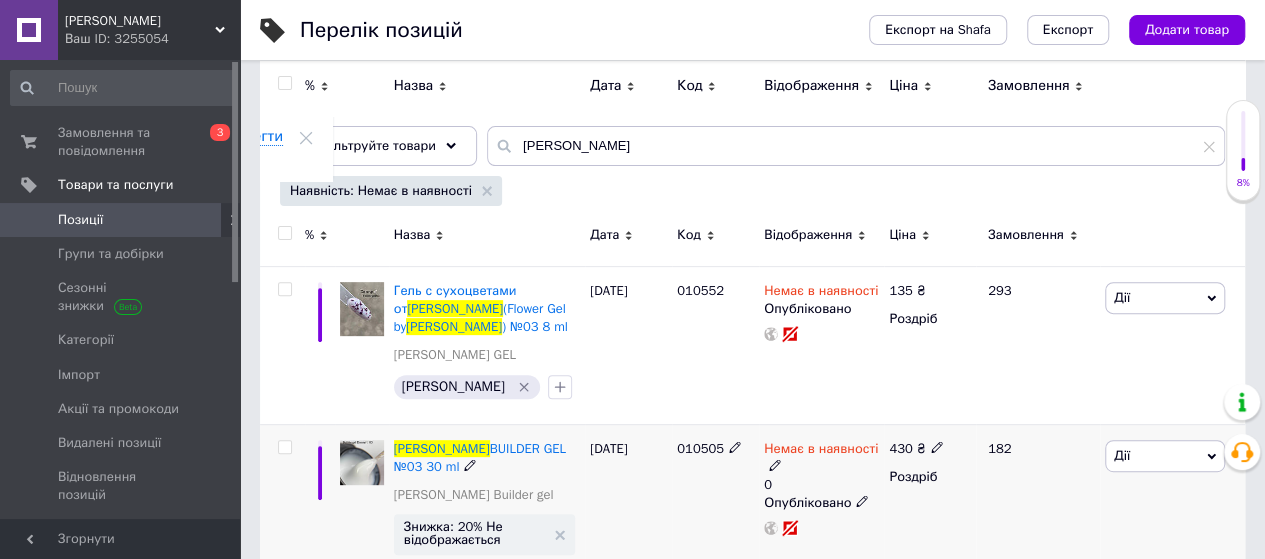 click on "Немає в наявності" at bounding box center [821, 451] 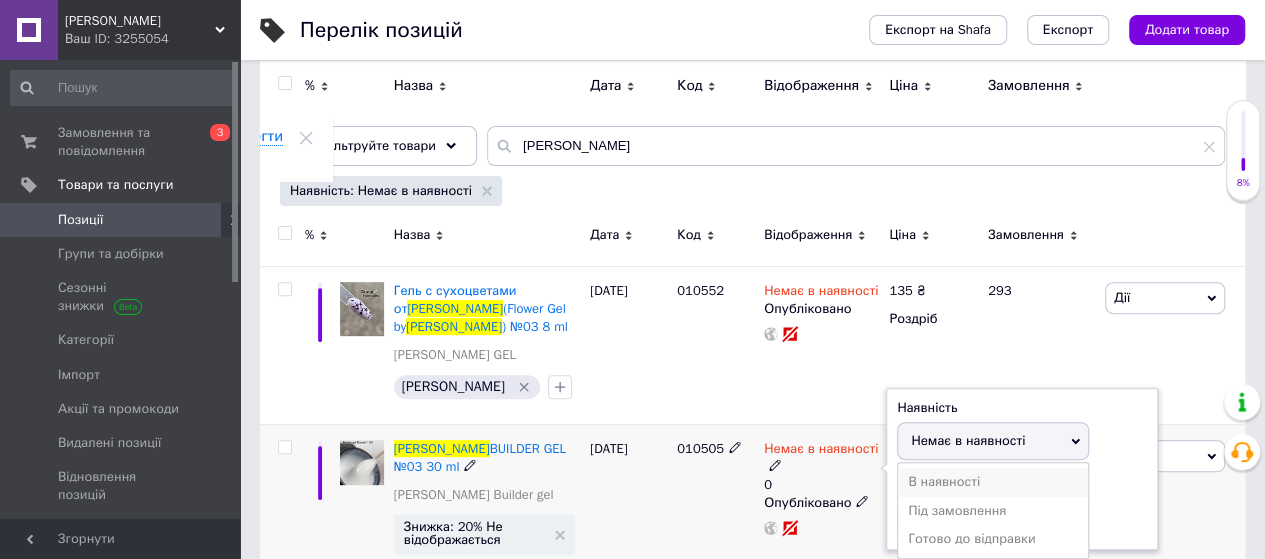 click on "В наявності" at bounding box center (993, 482) 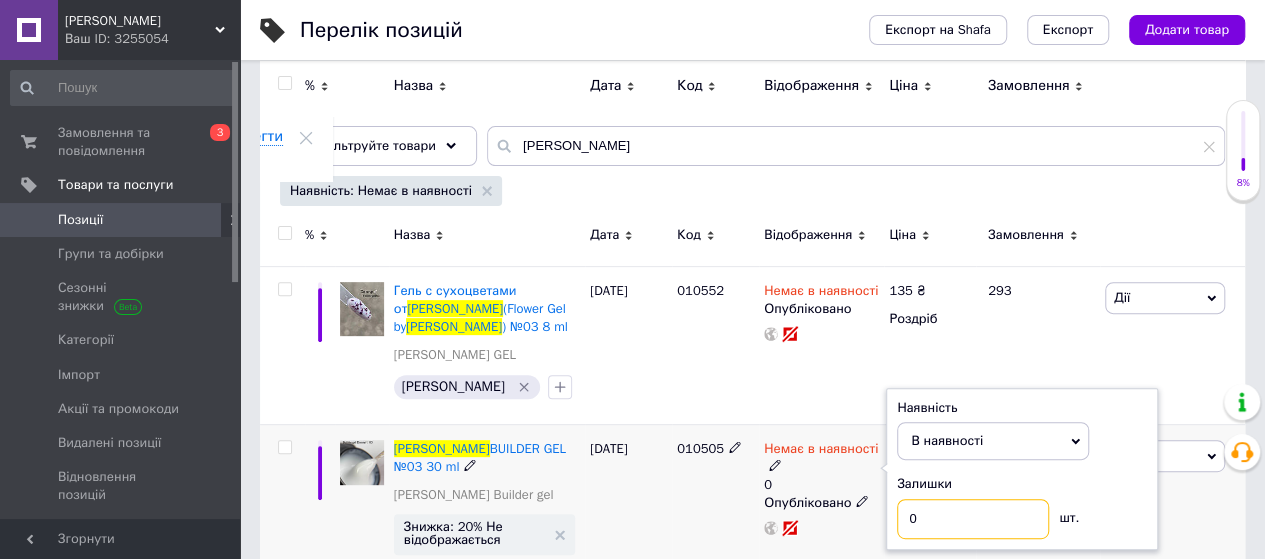 drag, startPoint x: 924, startPoint y: 509, endPoint x: 873, endPoint y: 509, distance: 51 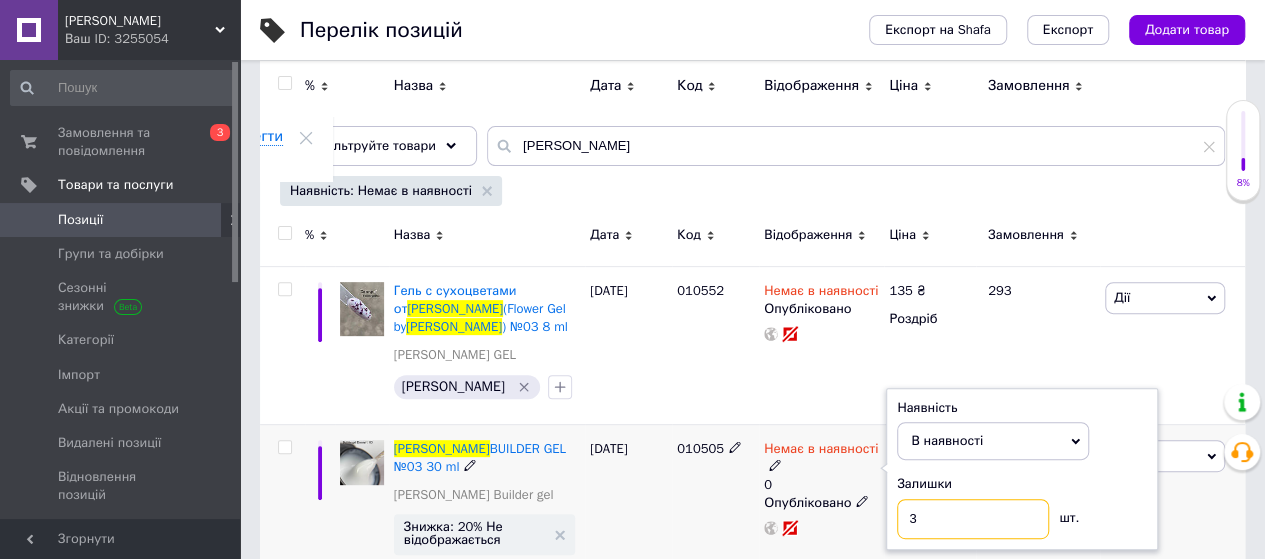 type on "3" 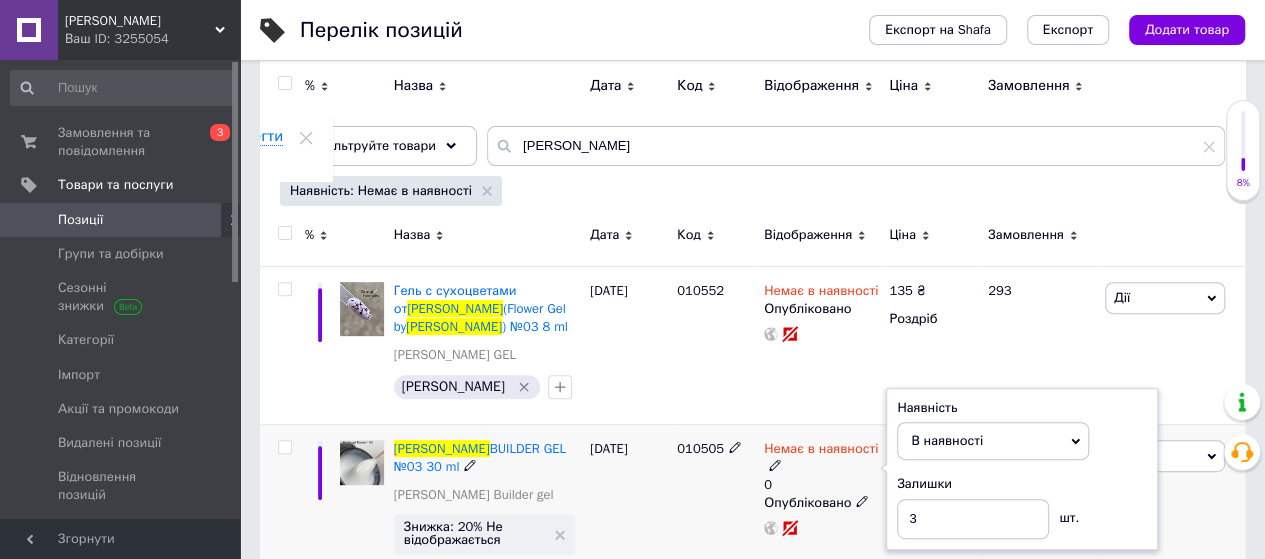 click on "010505" at bounding box center (715, 517) 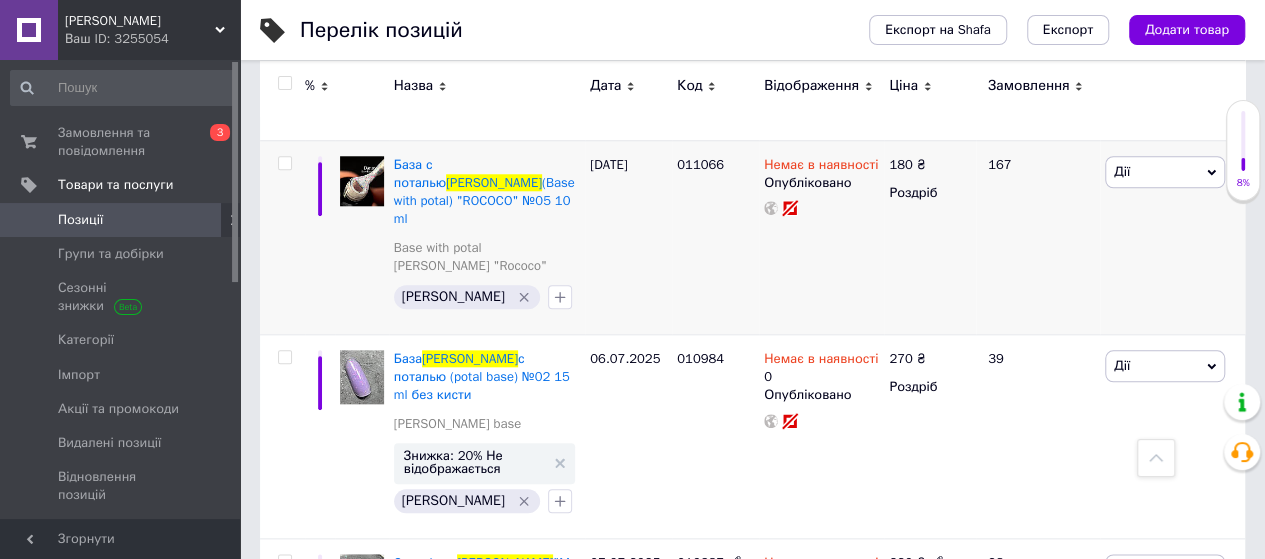 scroll, scrollTop: 1000, scrollLeft: 0, axis: vertical 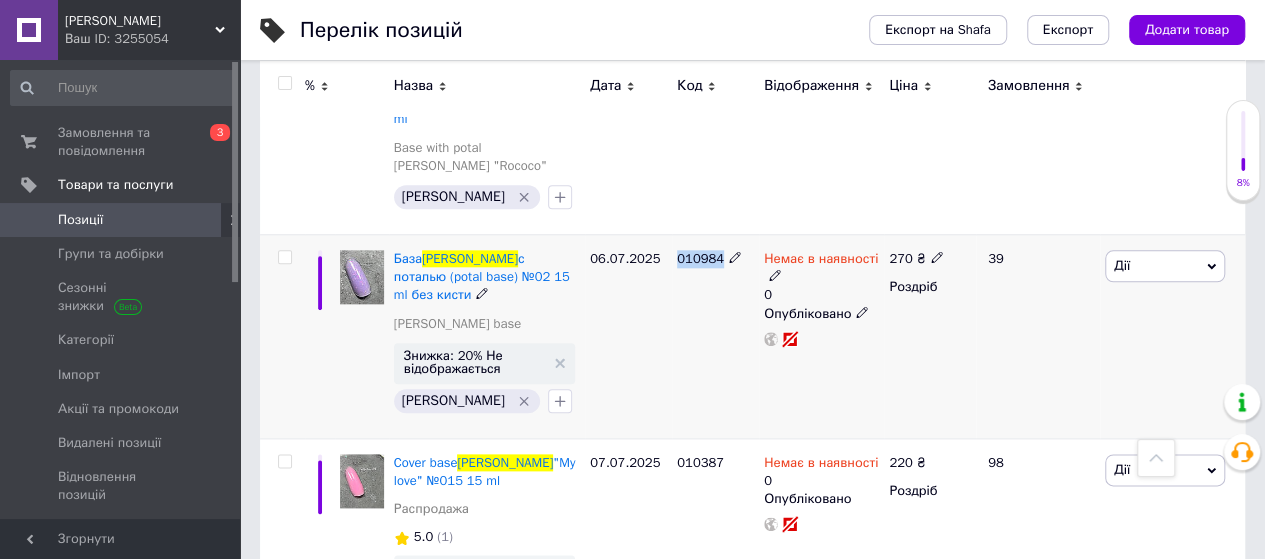 drag, startPoint x: 716, startPoint y: 239, endPoint x: 662, endPoint y: 240, distance: 54.00926 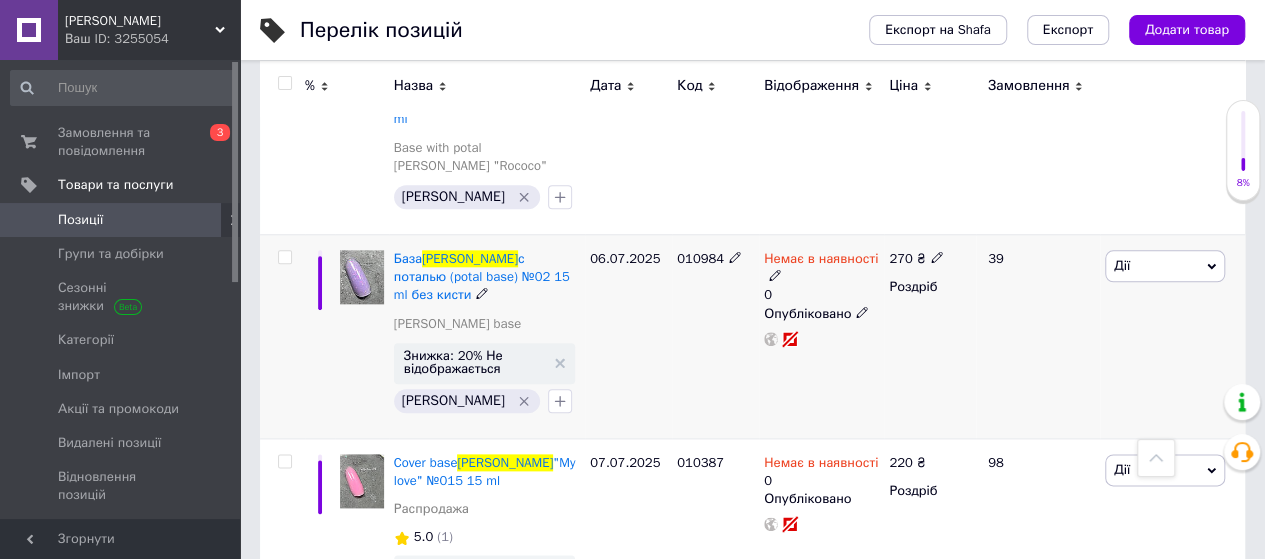 click on "Немає в наявності" at bounding box center (821, 261) 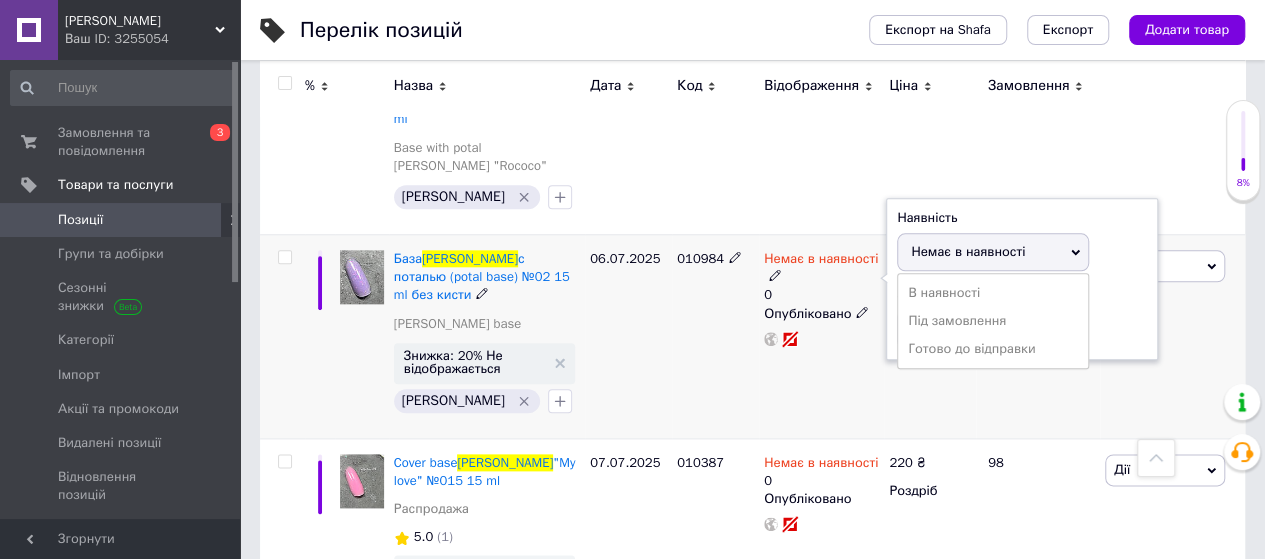 click on "В наявності" at bounding box center (993, 293) 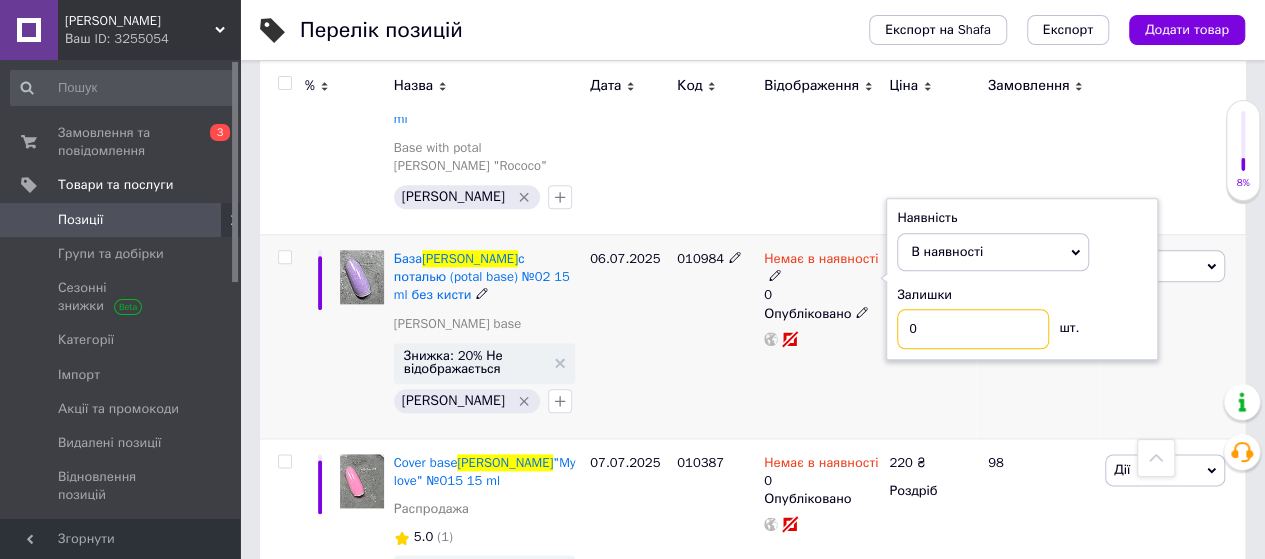 drag, startPoint x: 917, startPoint y: 305, endPoint x: 896, endPoint y: 303, distance: 21.095022 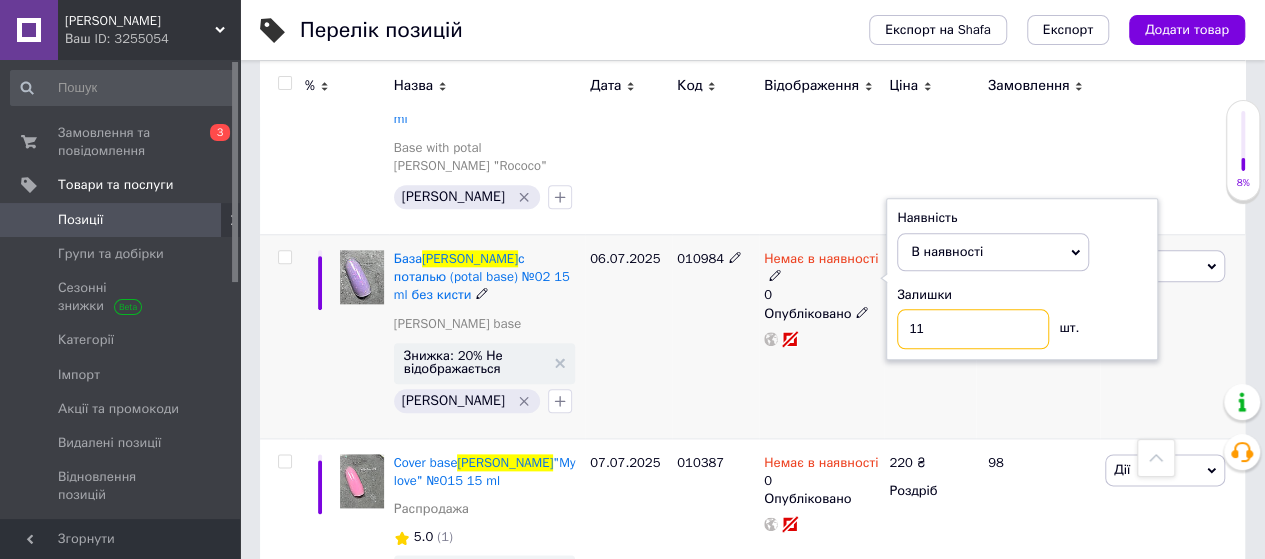 type on "11" 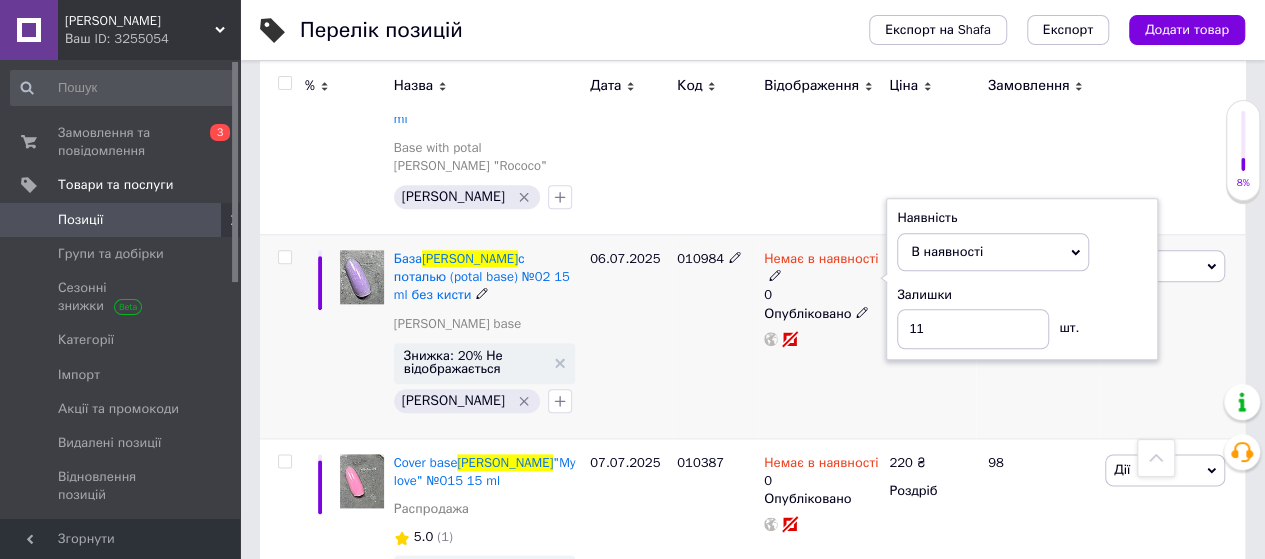 click on "010984" at bounding box center [715, 336] 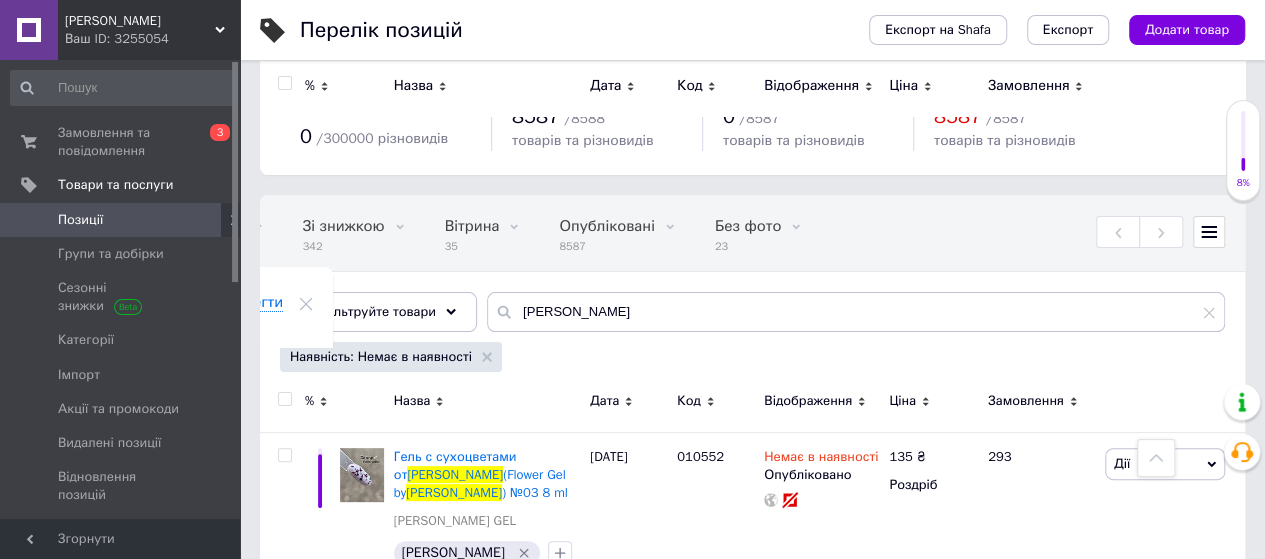 scroll, scrollTop: 0, scrollLeft: 0, axis: both 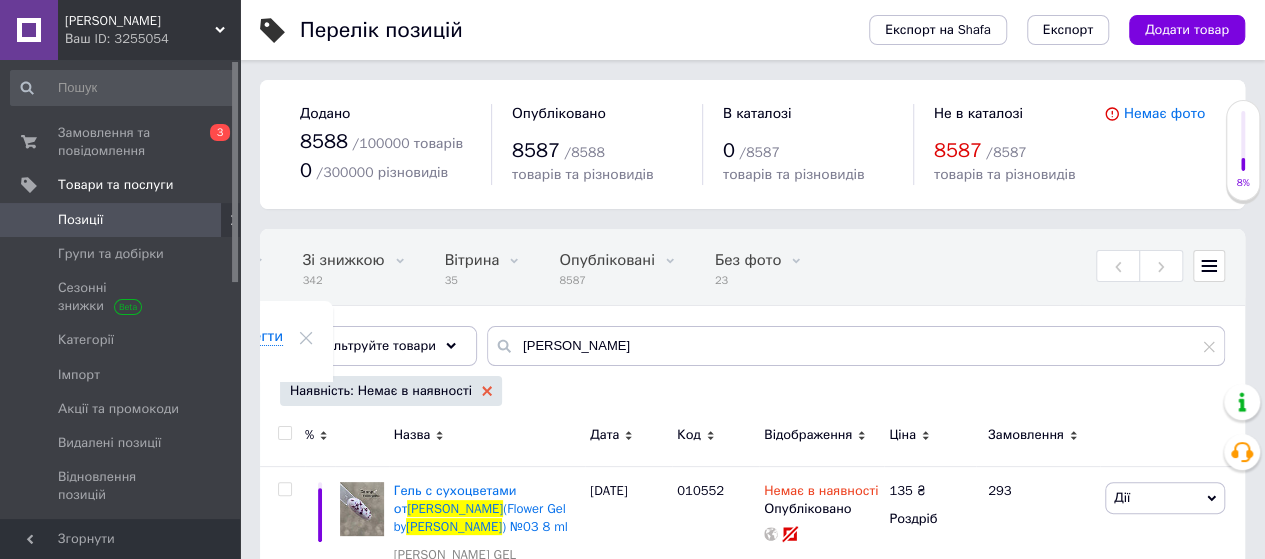 click 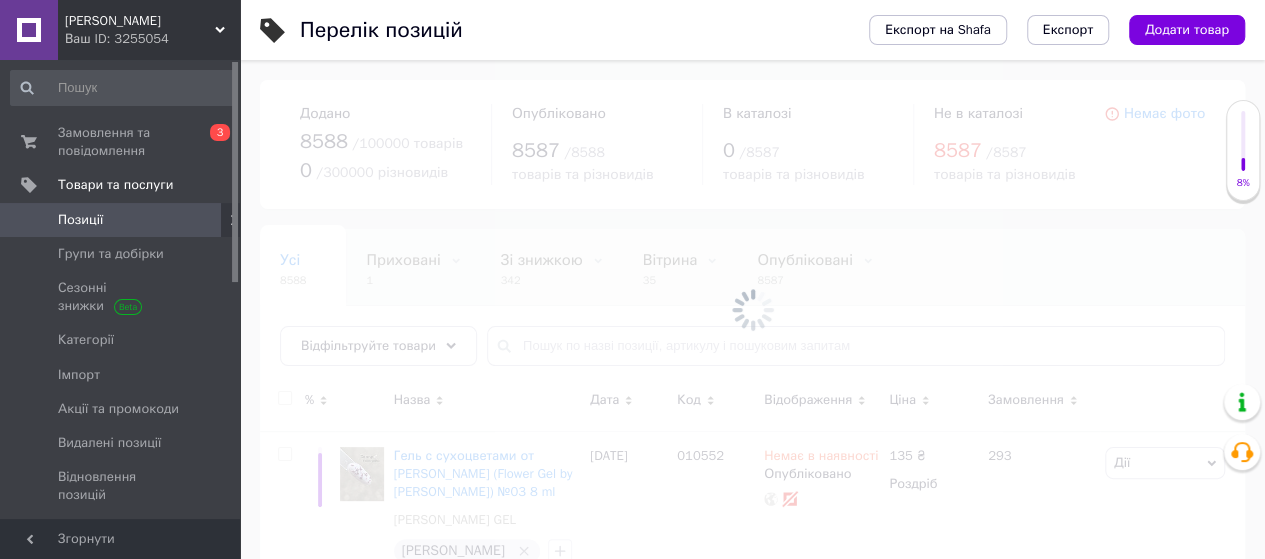 scroll, scrollTop: 0, scrollLeft: 0, axis: both 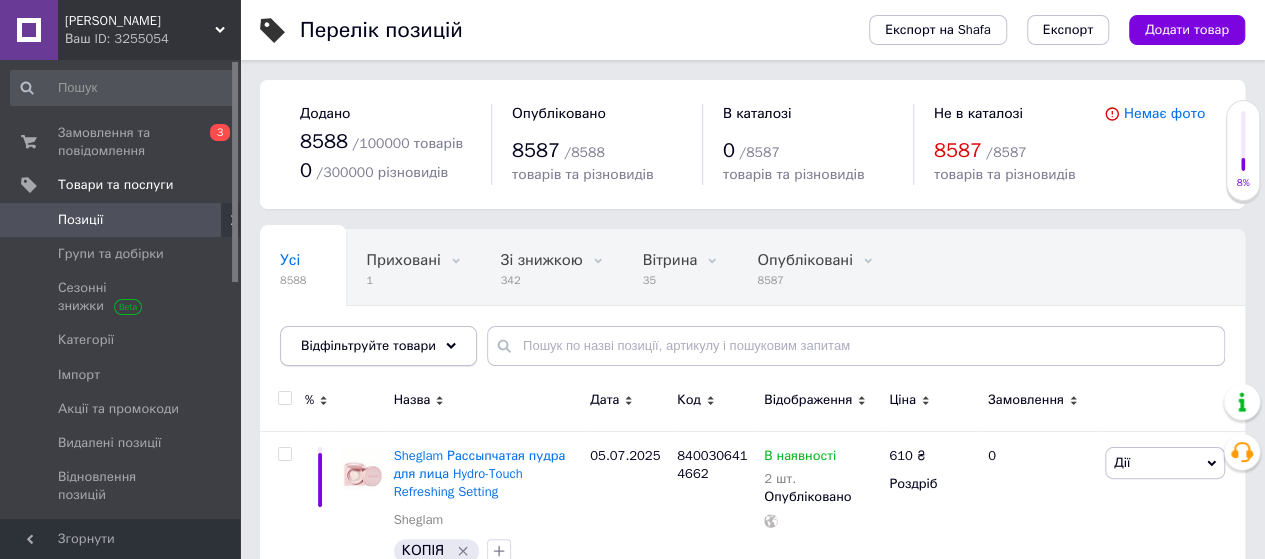click 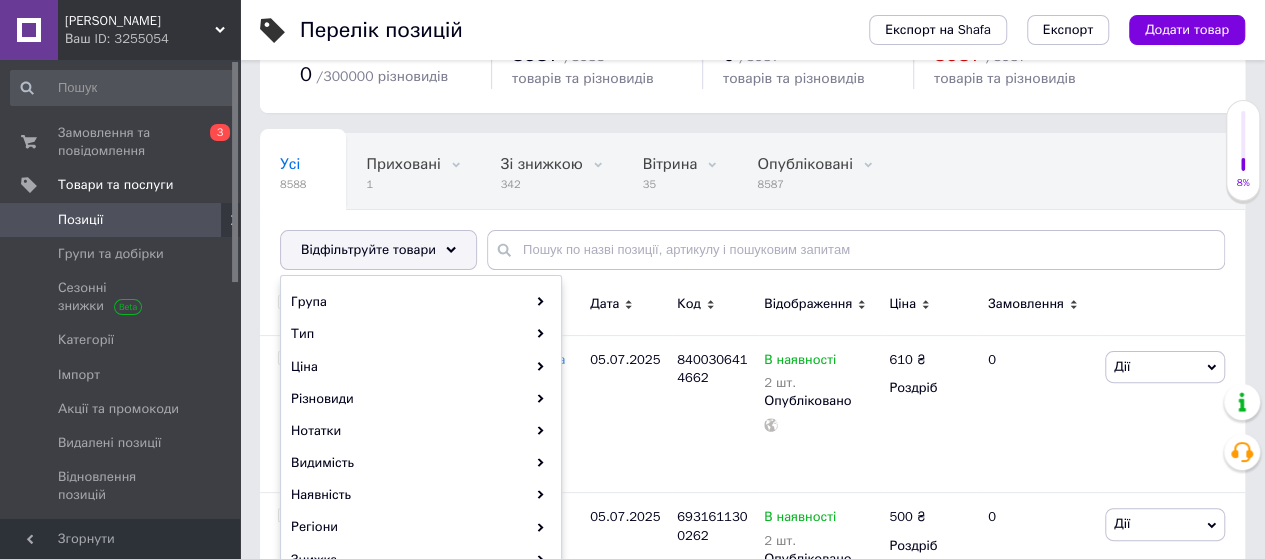 scroll, scrollTop: 200, scrollLeft: 0, axis: vertical 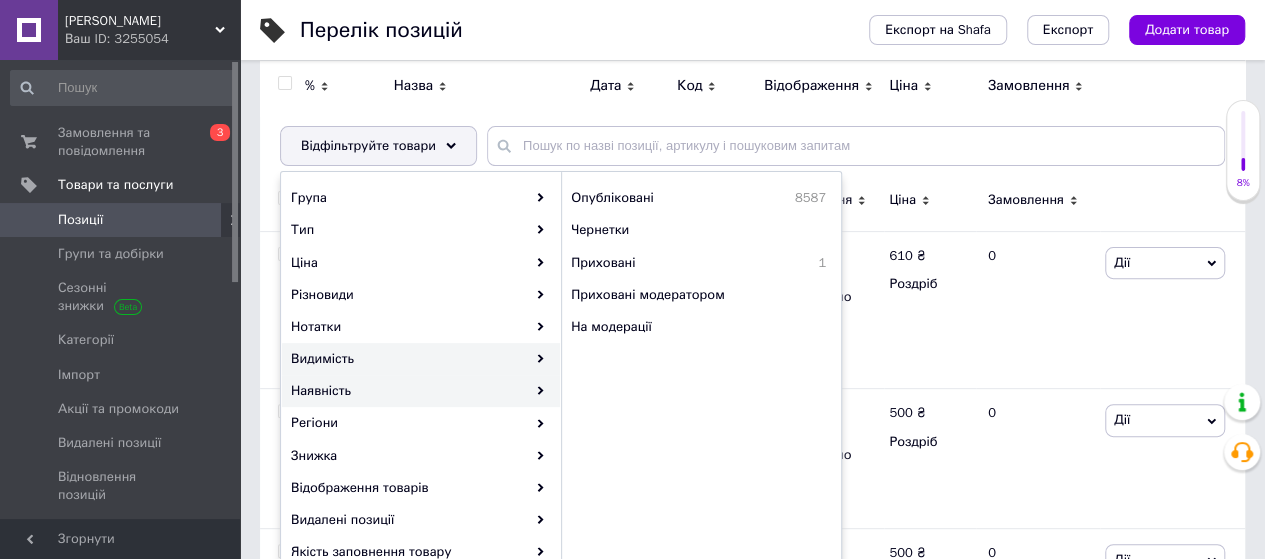 click 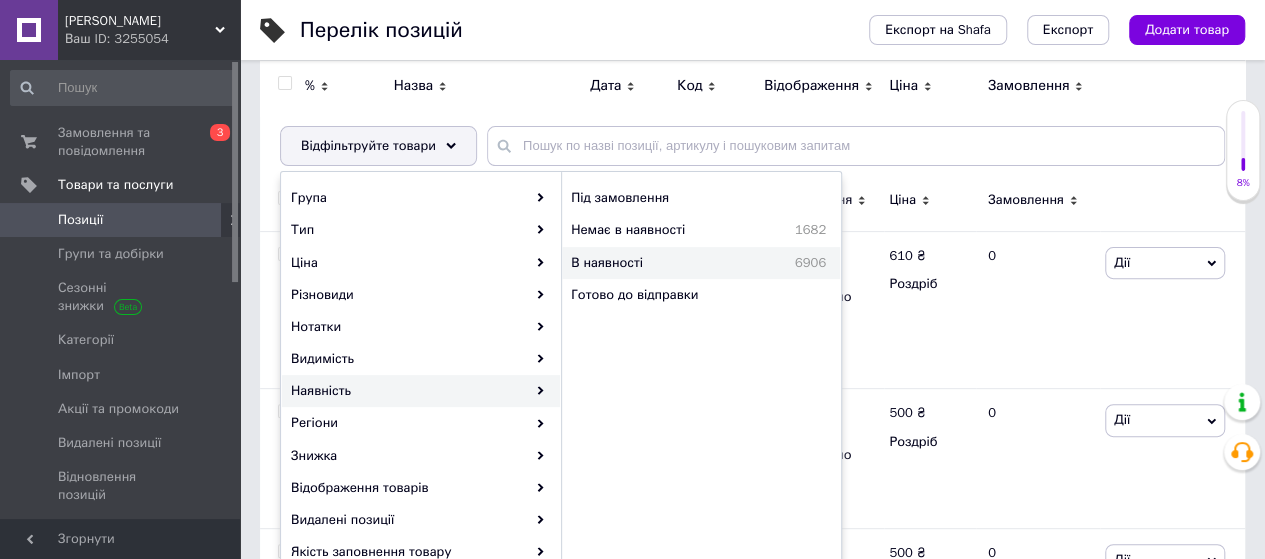 click on "В наявності" at bounding box center (652, 263) 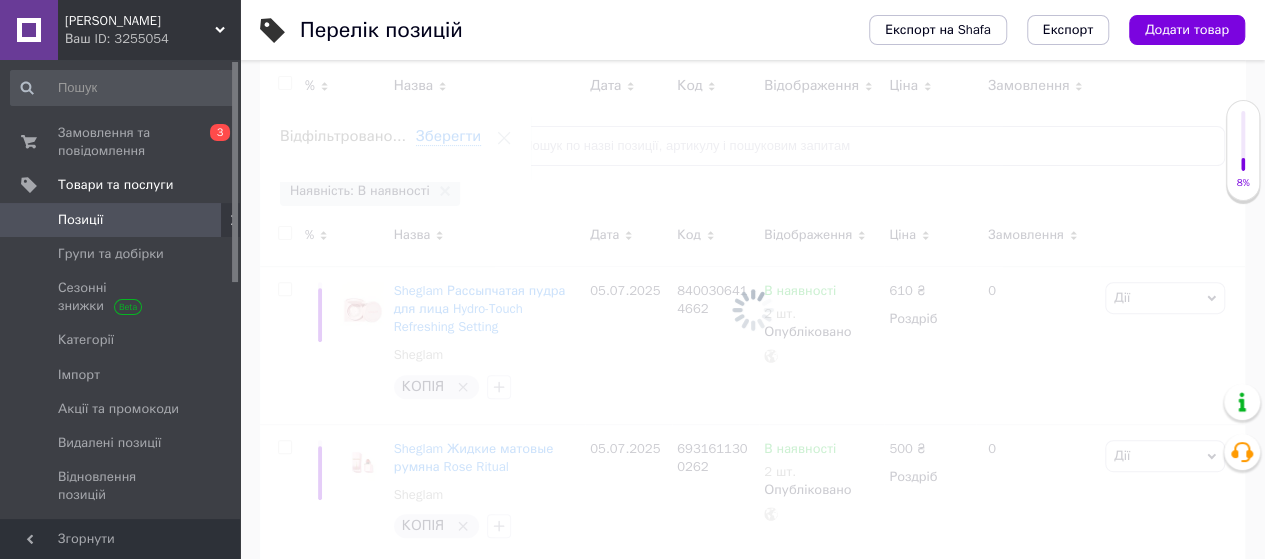 scroll, scrollTop: 0, scrollLeft: 198, axis: horizontal 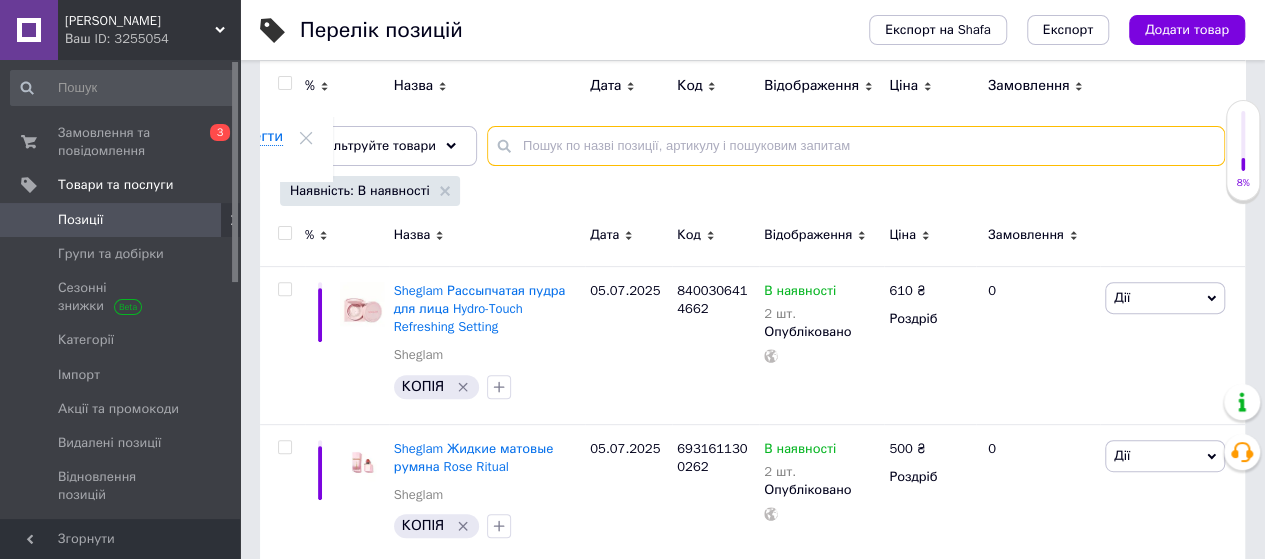 click at bounding box center [856, 146] 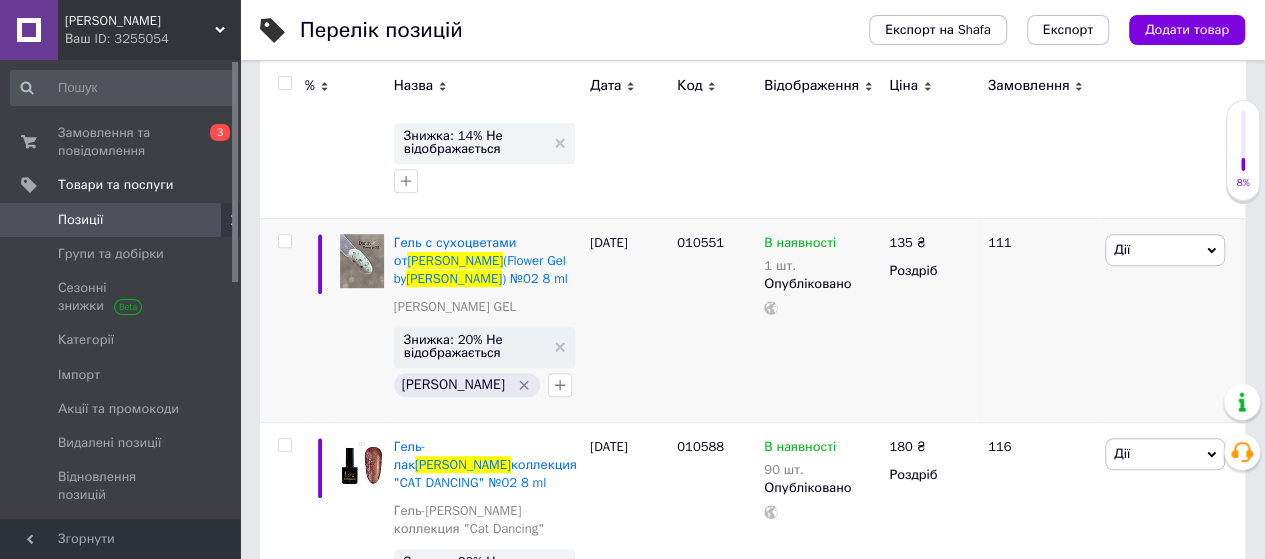 scroll, scrollTop: 500, scrollLeft: 0, axis: vertical 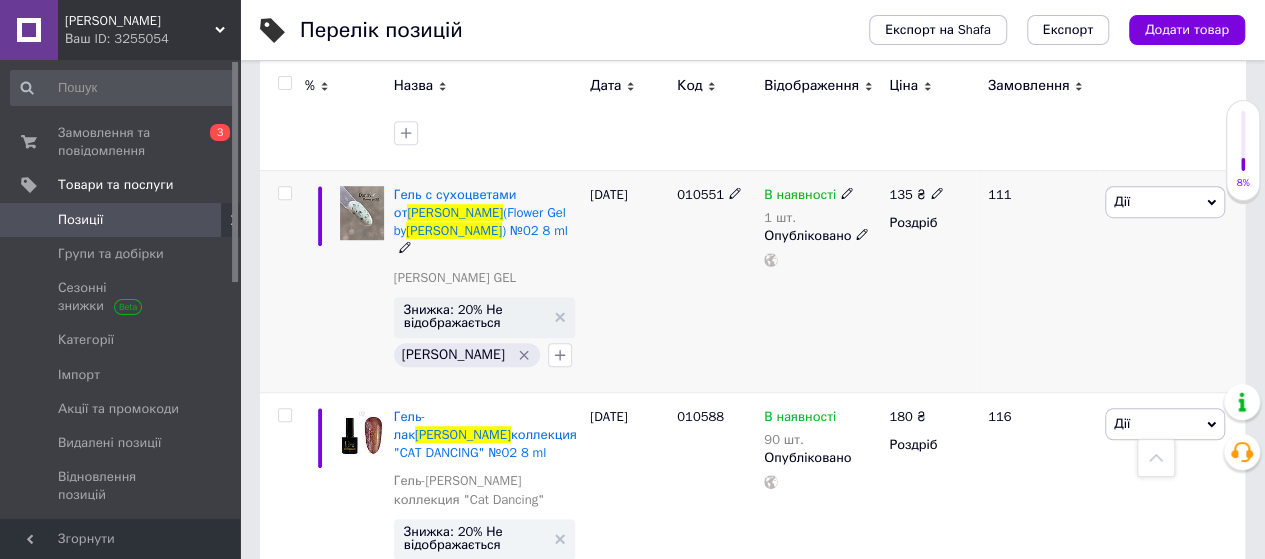 type on "[PERSON_NAME]" 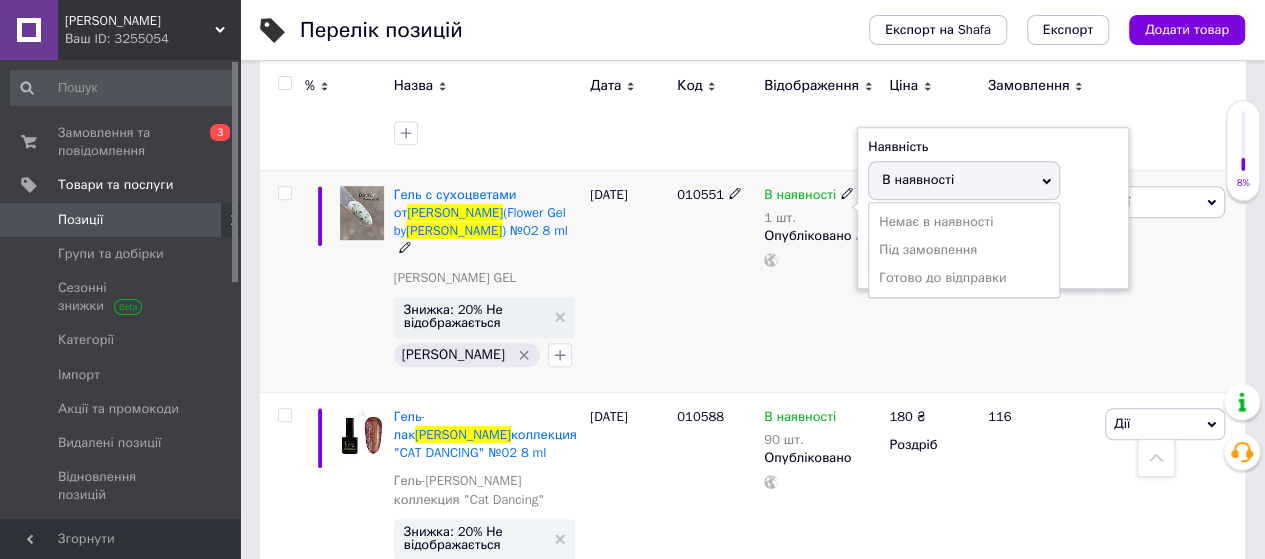 click on "В наявності" at bounding box center (918, 179) 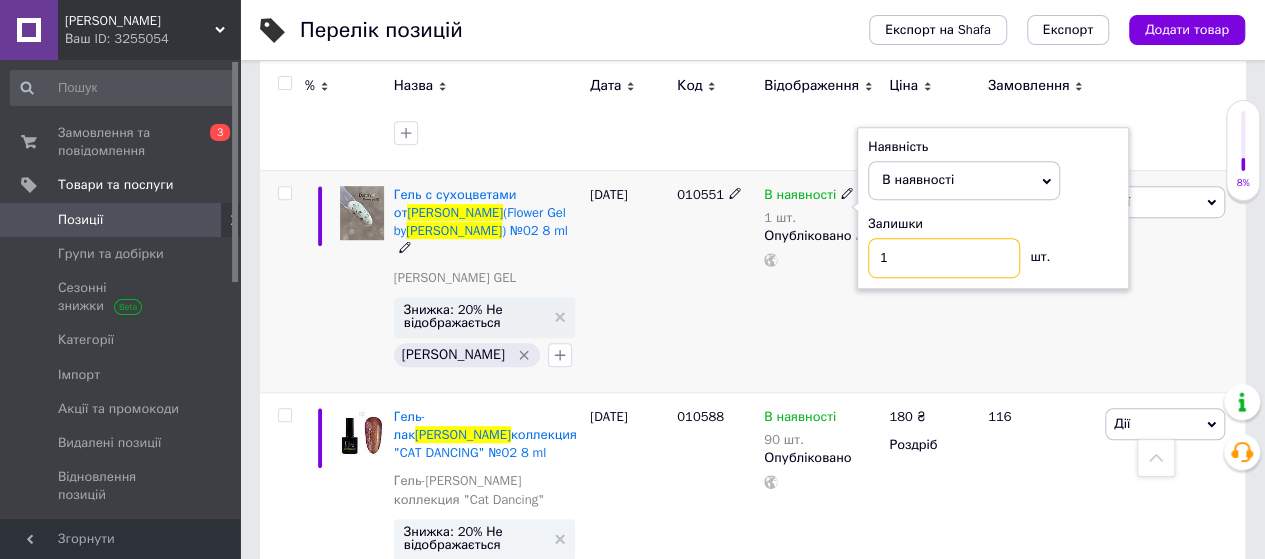 drag, startPoint x: 898, startPoint y: 257, endPoint x: 870, endPoint y: 257, distance: 28 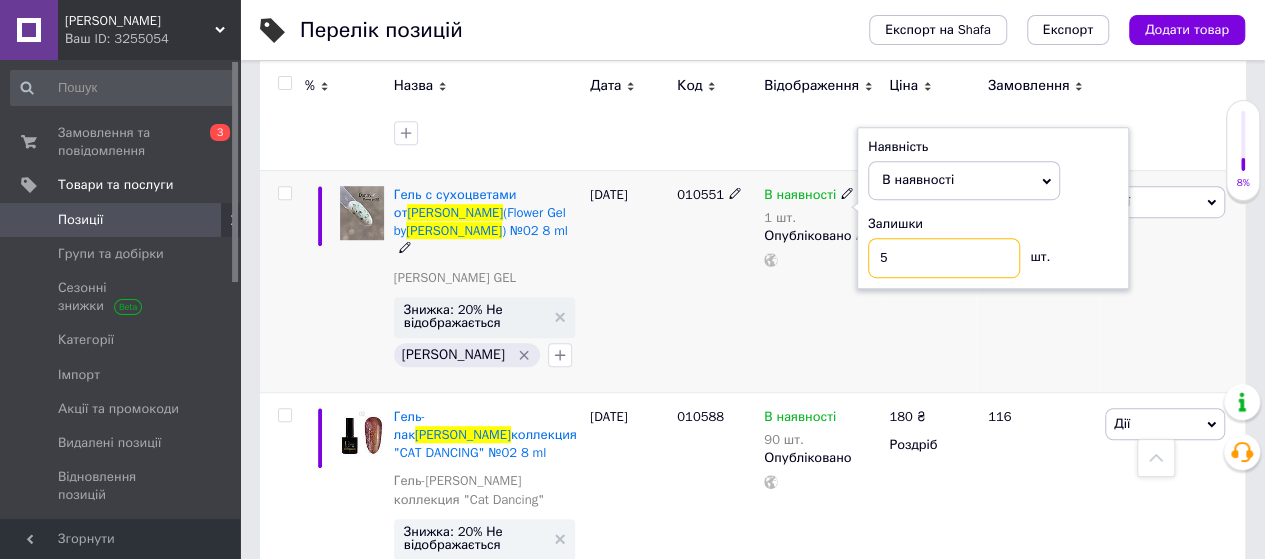 type on "5" 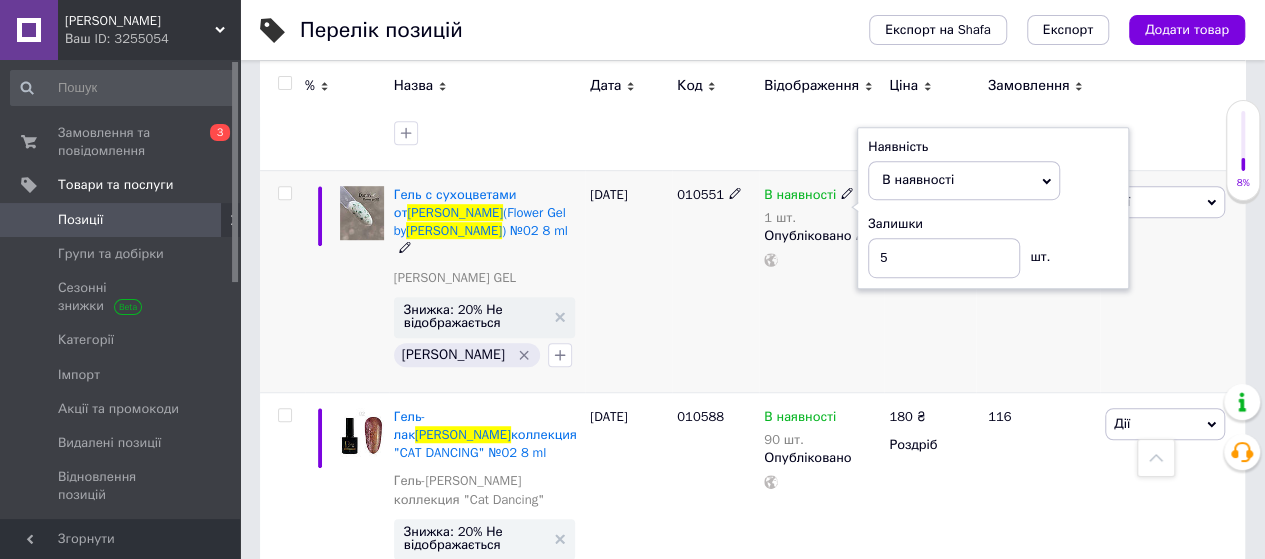 click on "010551" at bounding box center [715, 281] 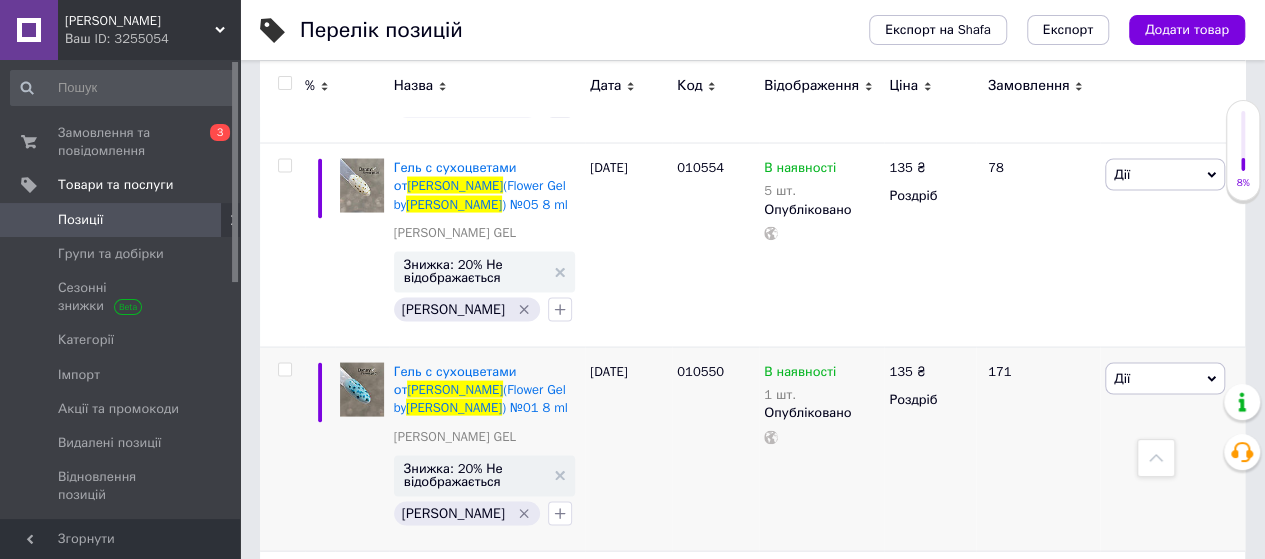 scroll, scrollTop: 1800, scrollLeft: 0, axis: vertical 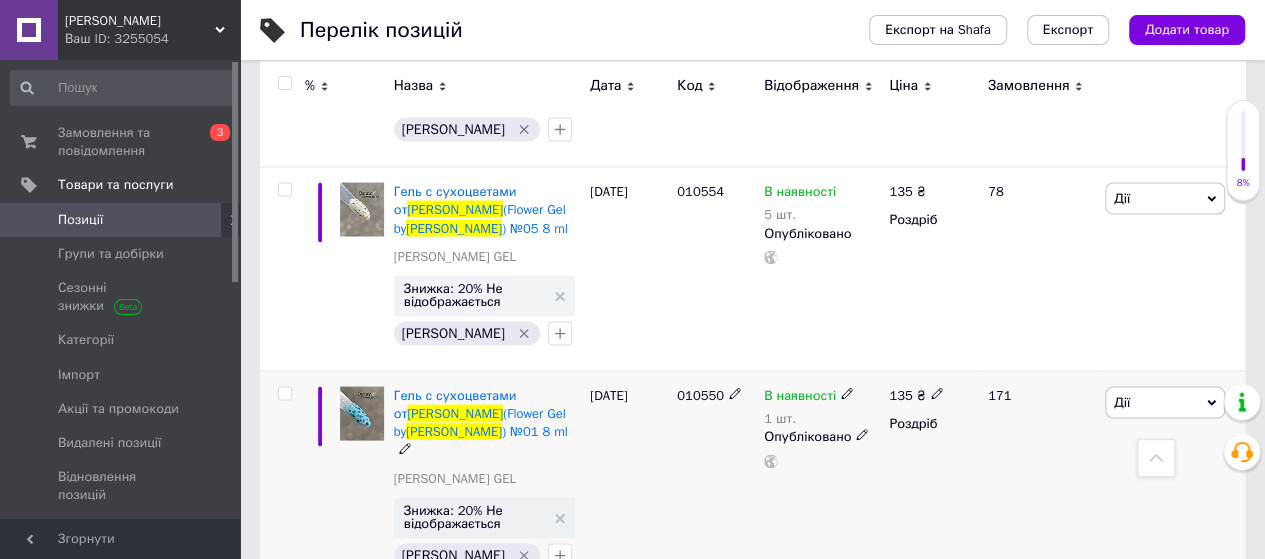 click on "В наявності" at bounding box center (800, 397) 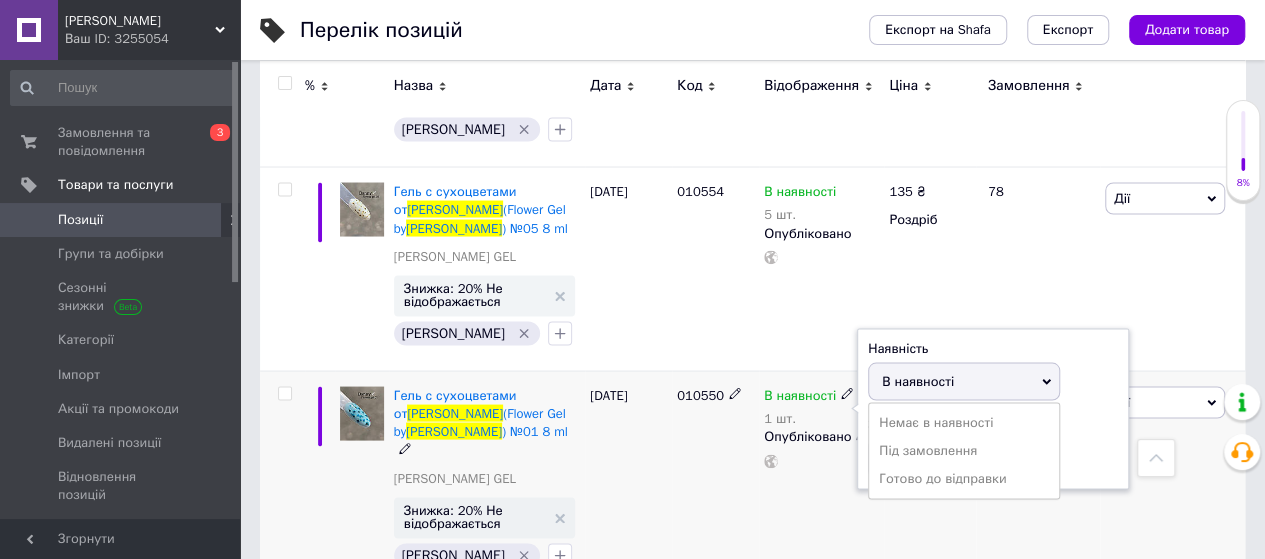 click on "В наявності" at bounding box center (964, 381) 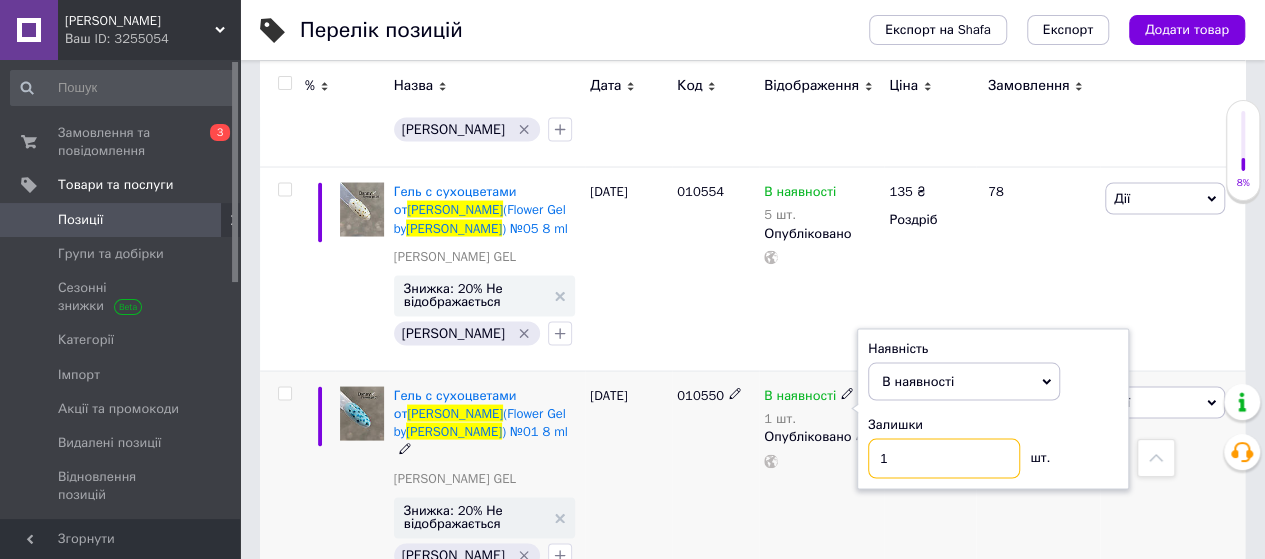 drag, startPoint x: 892, startPoint y: 377, endPoint x: 868, endPoint y: 373, distance: 24.33105 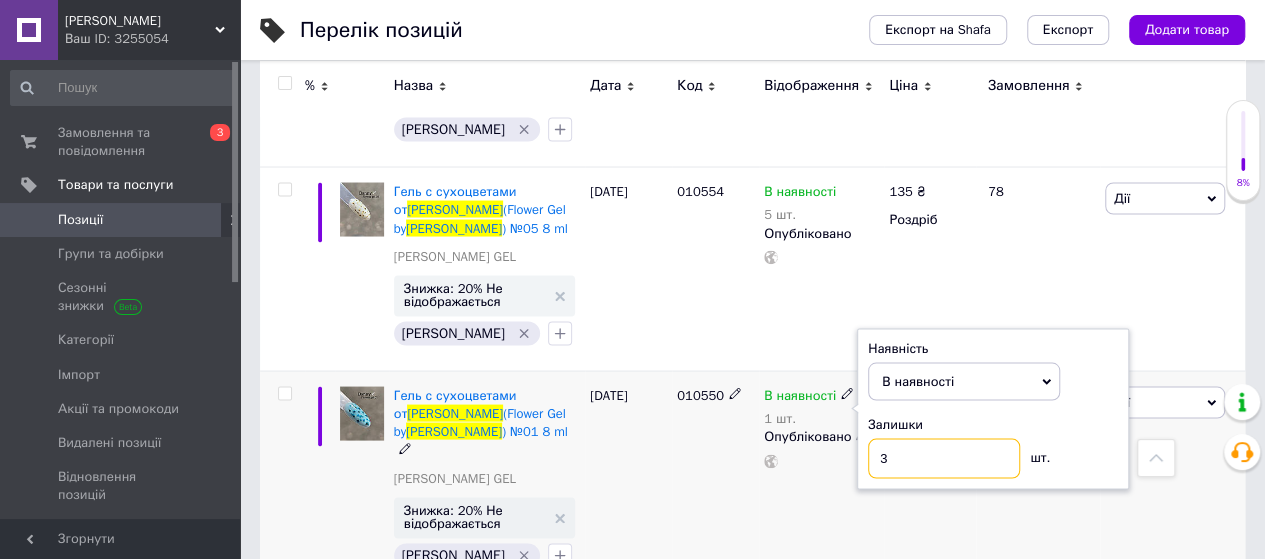 type on "3" 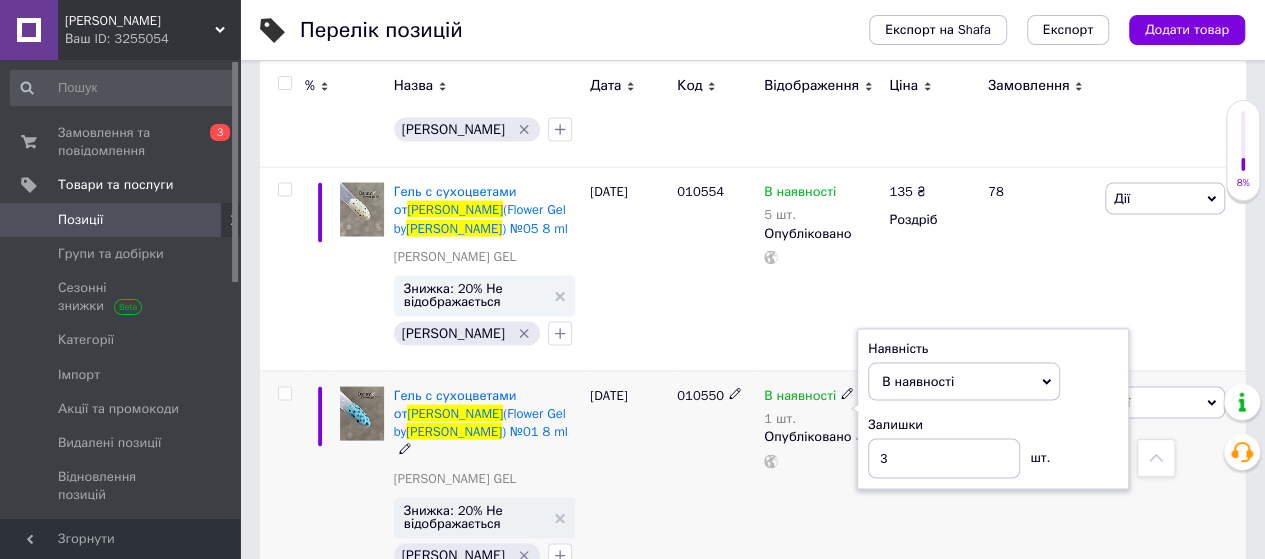 click on "010550" at bounding box center [715, 482] 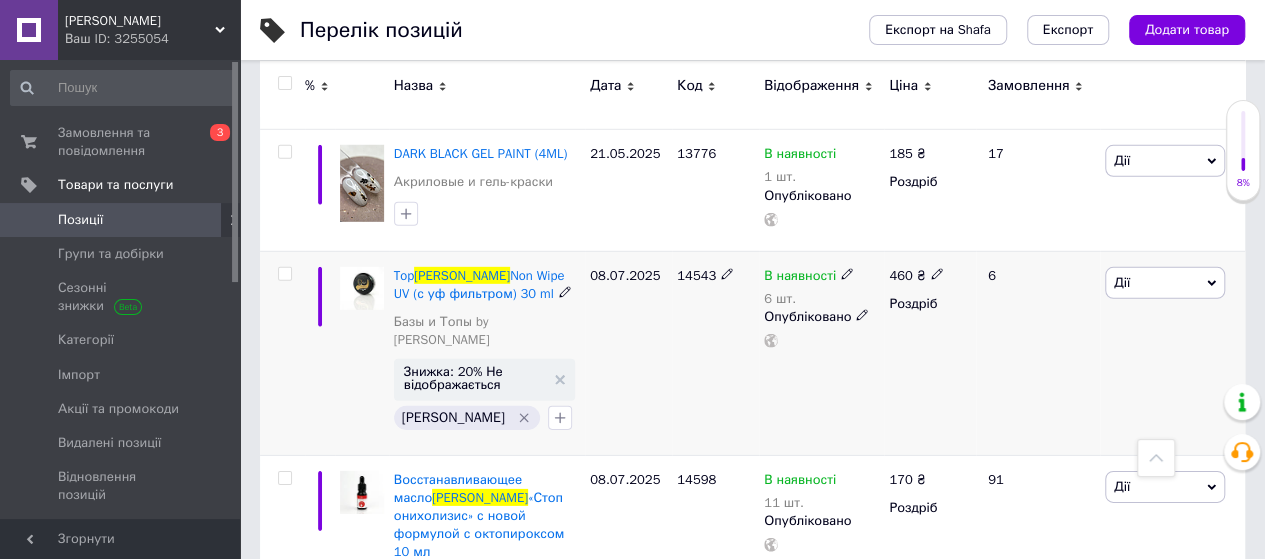 scroll, scrollTop: 3000, scrollLeft: 0, axis: vertical 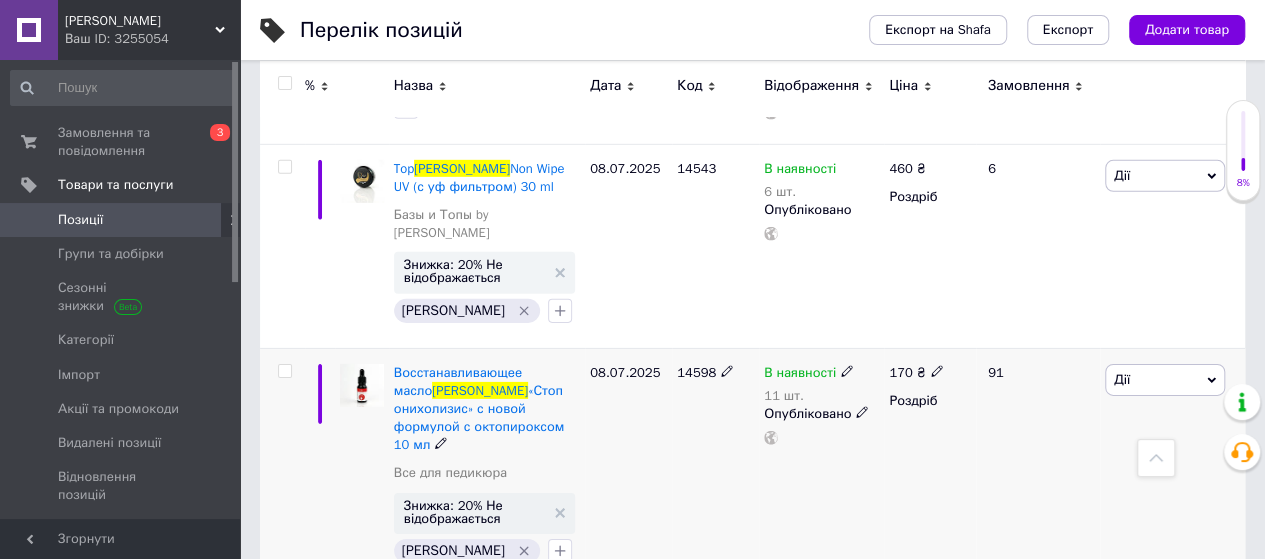 click on "В наявності" at bounding box center (800, 375) 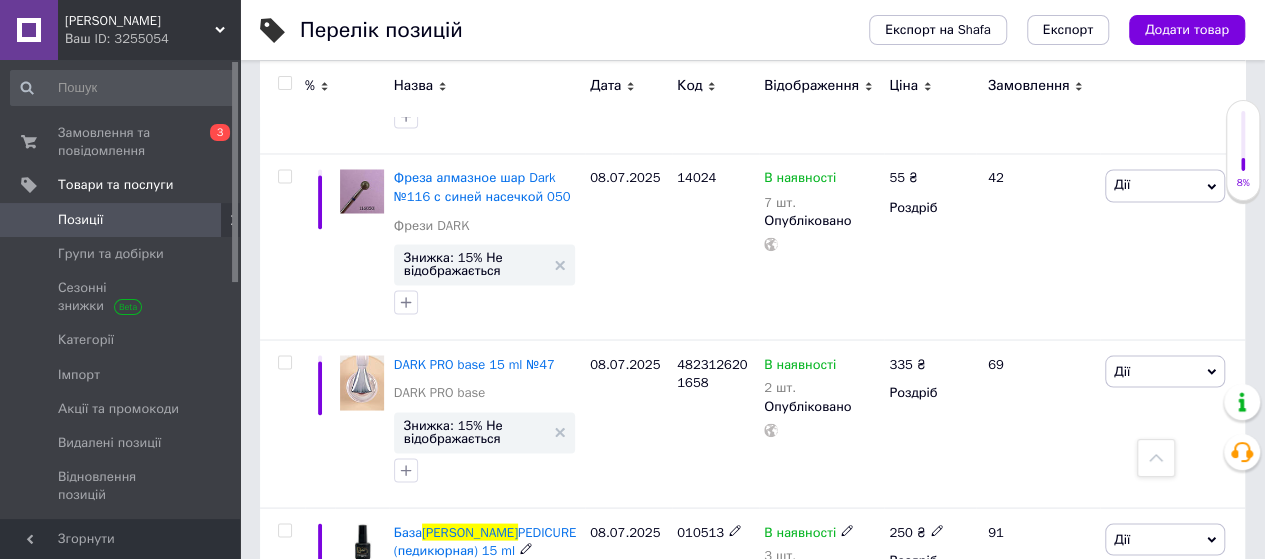 scroll, scrollTop: 5500, scrollLeft: 0, axis: vertical 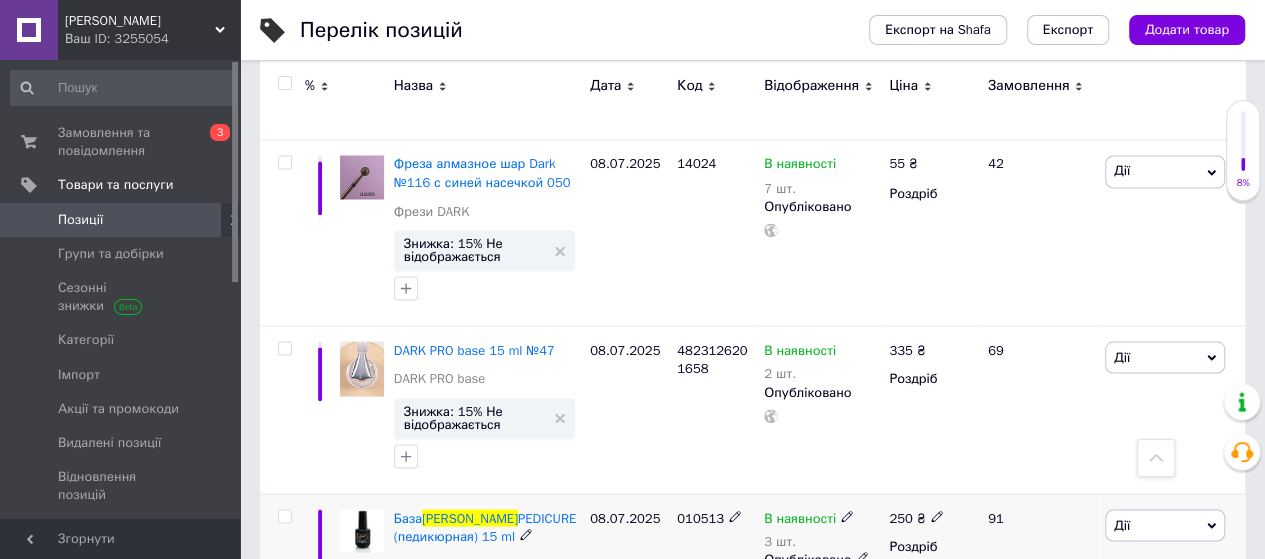 click on "В наявності" at bounding box center [800, 520] 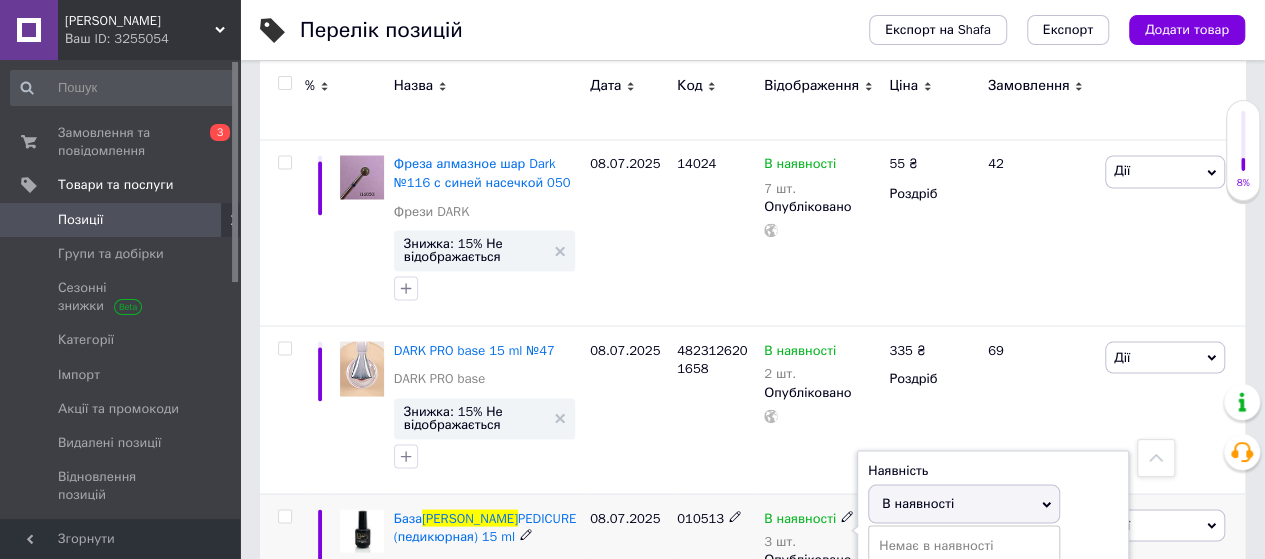 drag, startPoint x: 929, startPoint y: 199, endPoint x: 901, endPoint y: 247, distance: 55.569775 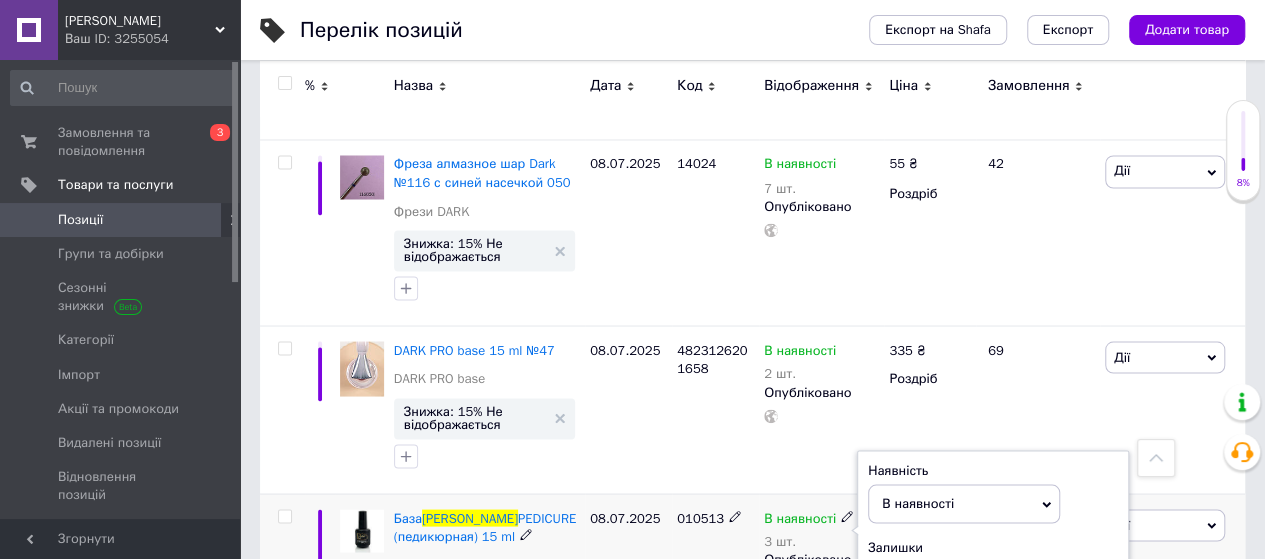 drag, startPoint x: 894, startPoint y: 287, endPoint x: 858, endPoint y: 287, distance: 36 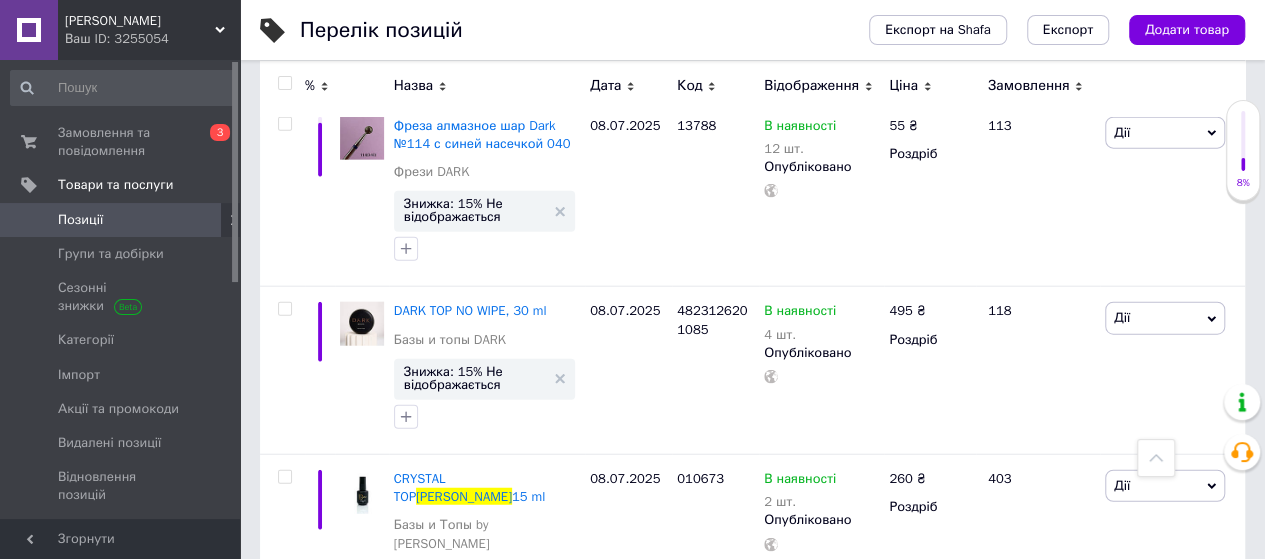 scroll, scrollTop: 6100, scrollLeft: 0, axis: vertical 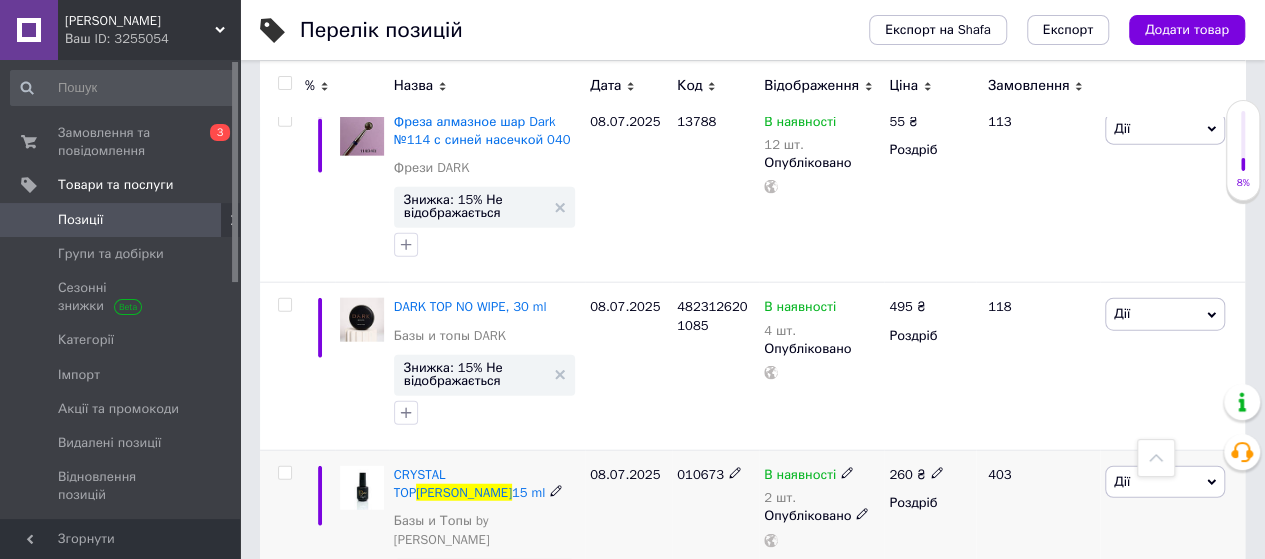 click on "В наявності" at bounding box center (800, 477) 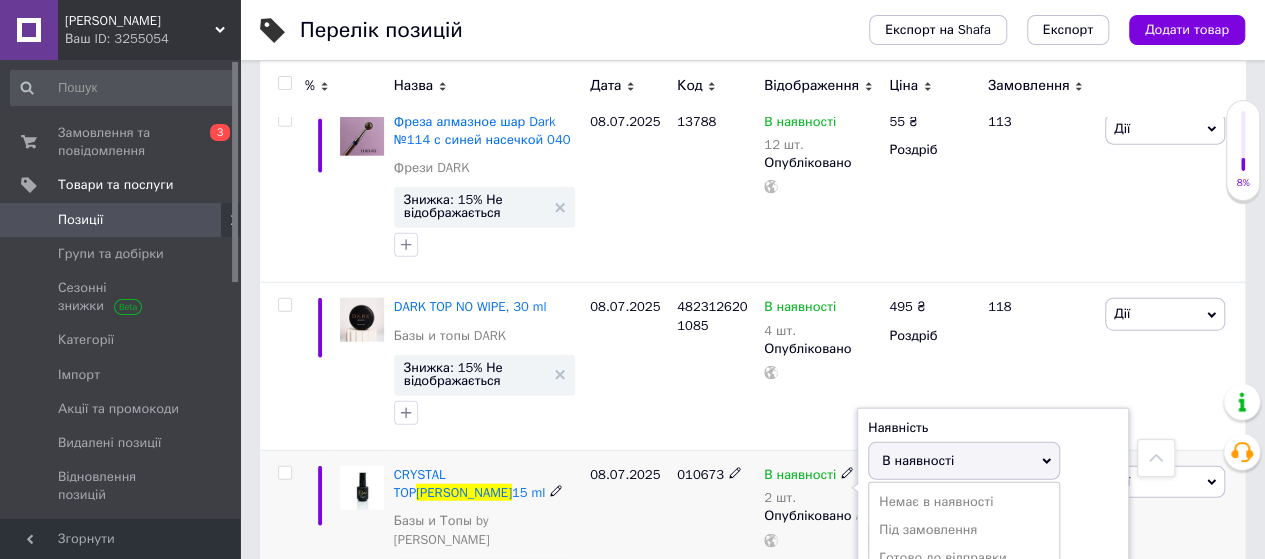 click on "В наявності" at bounding box center (918, 460) 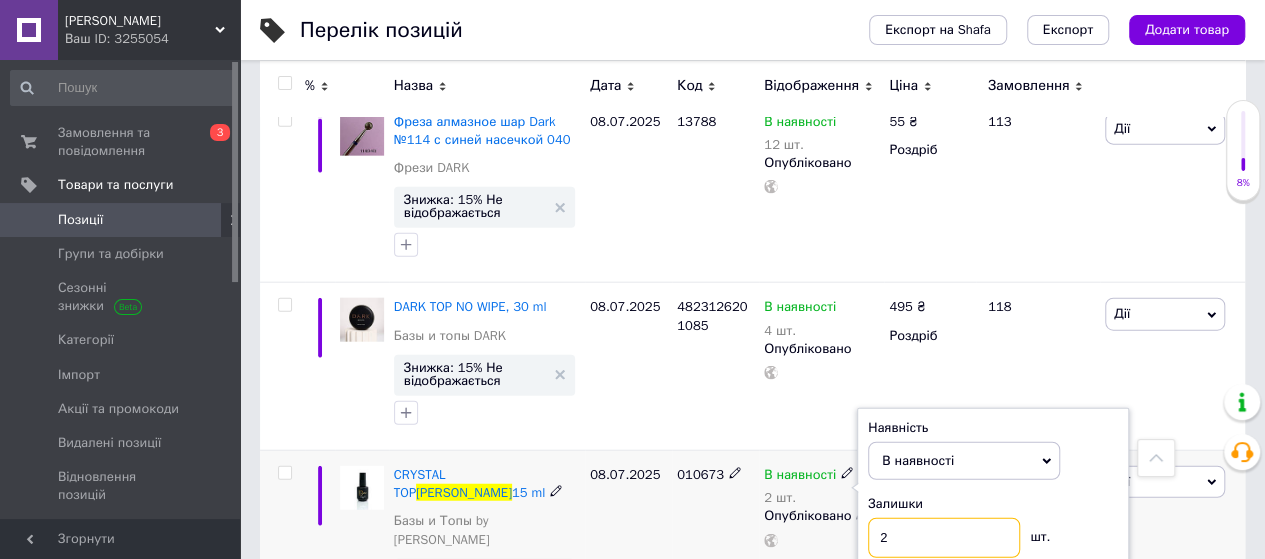 drag, startPoint x: 894, startPoint y: 217, endPoint x: 852, endPoint y: 217, distance: 42 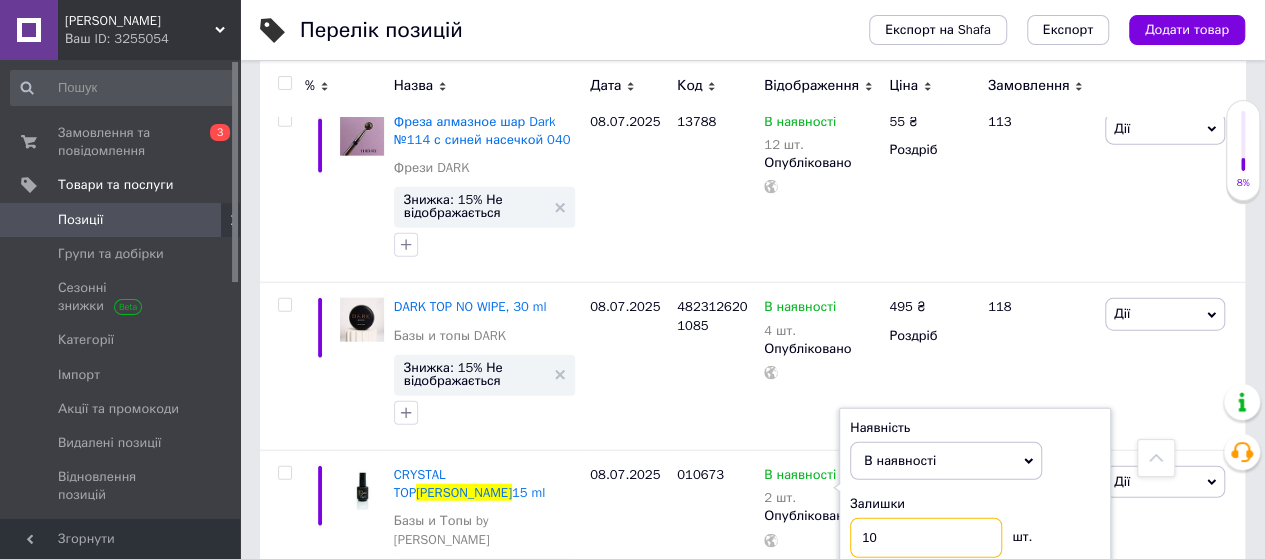 type on "10" 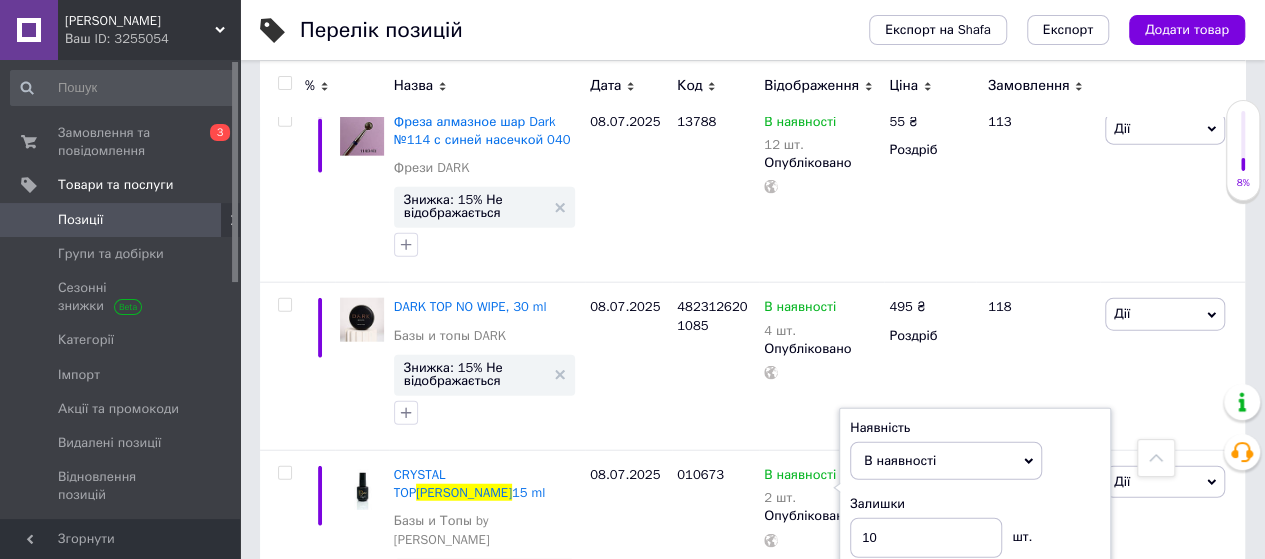 click on "08.07.2025" at bounding box center (628, 765) 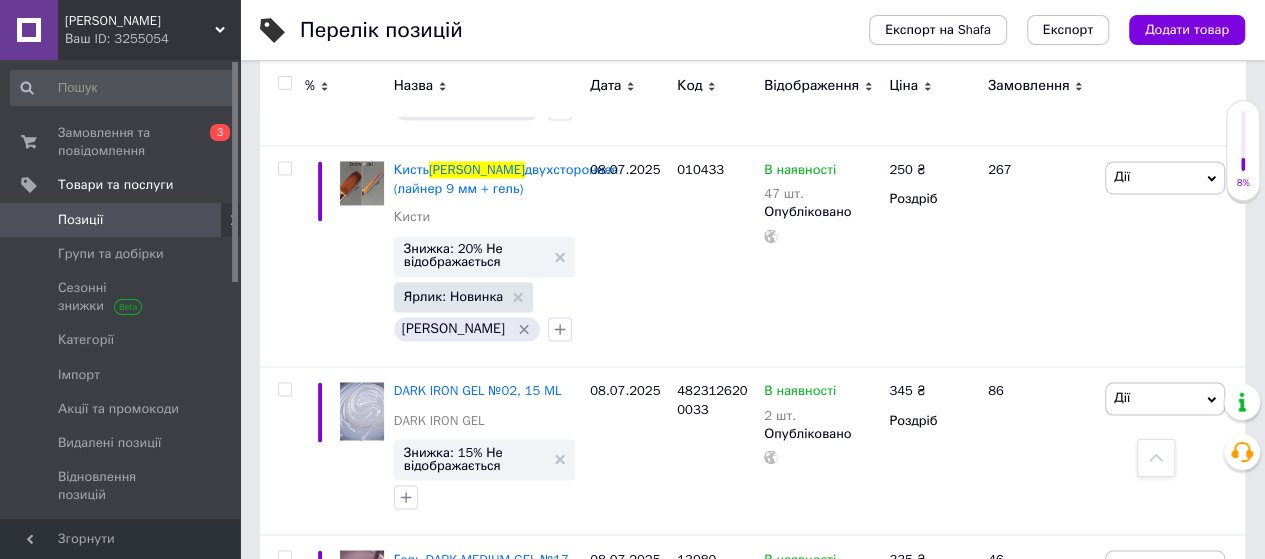 scroll, scrollTop: 9100, scrollLeft: 0, axis: vertical 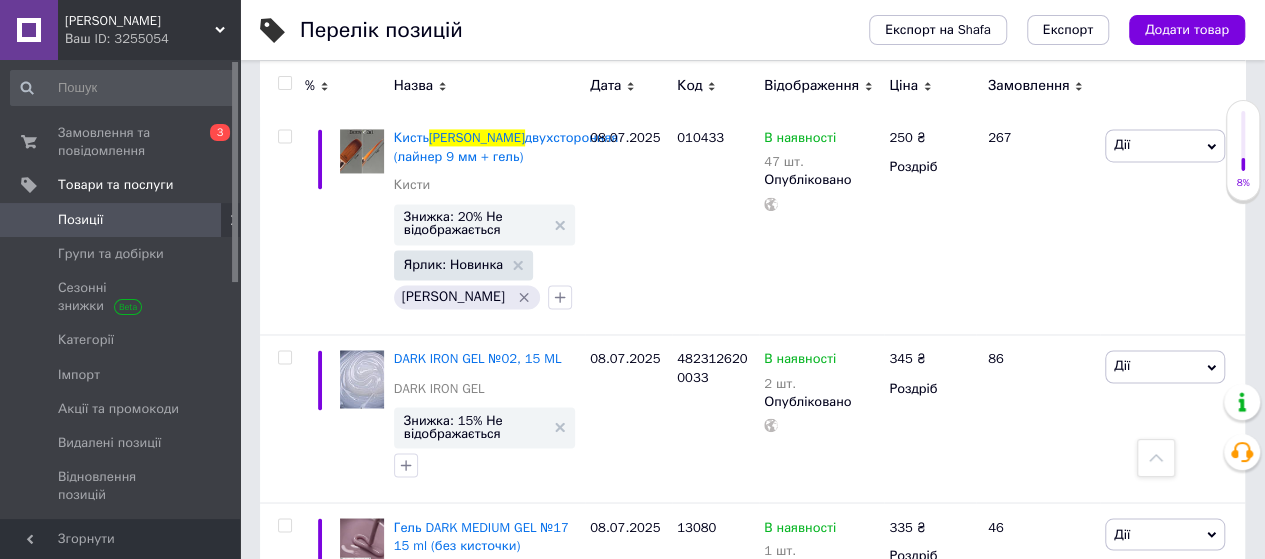 click on "В наявності" at bounding box center [800, 882] 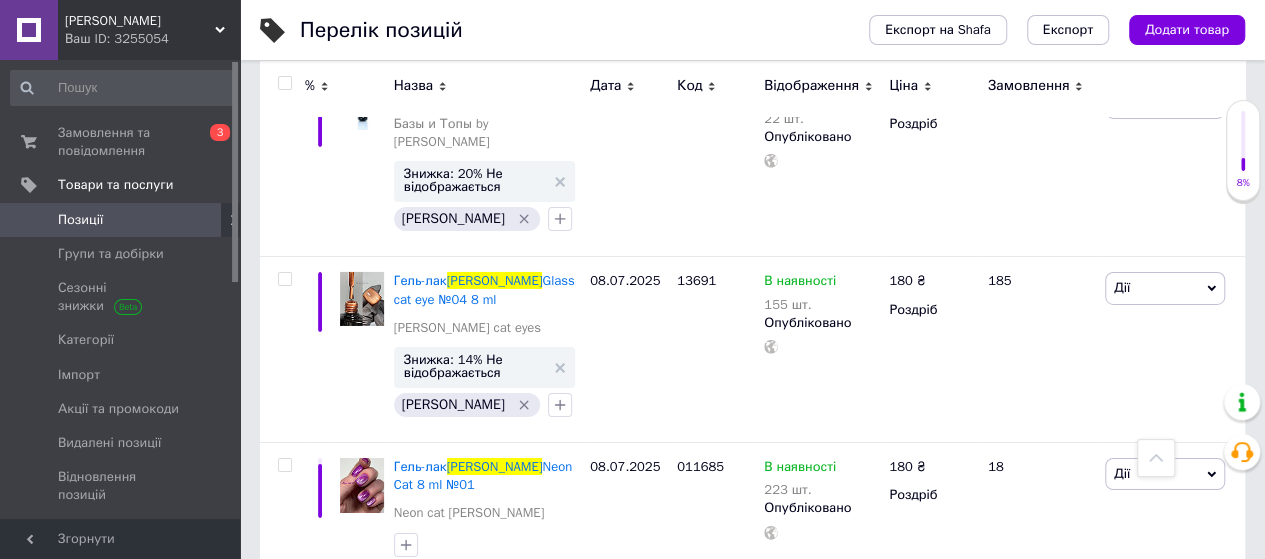 scroll, scrollTop: 10900, scrollLeft: 0, axis: vertical 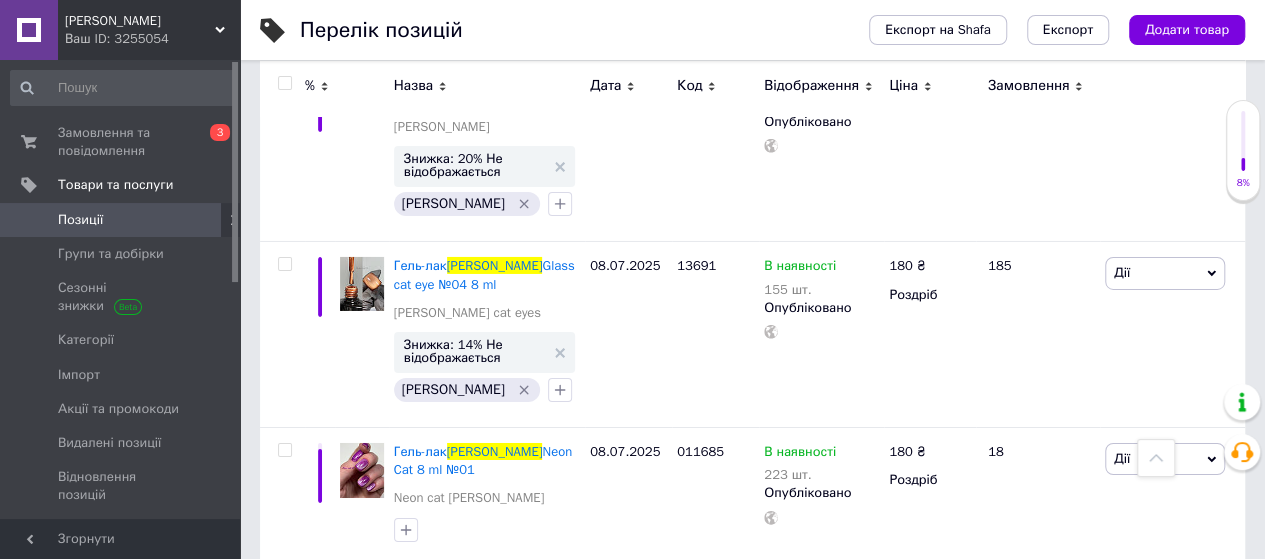 drag, startPoint x: 717, startPoint y: 176, endPoint x: 678, endPoint y: 184, distance: 39.812057 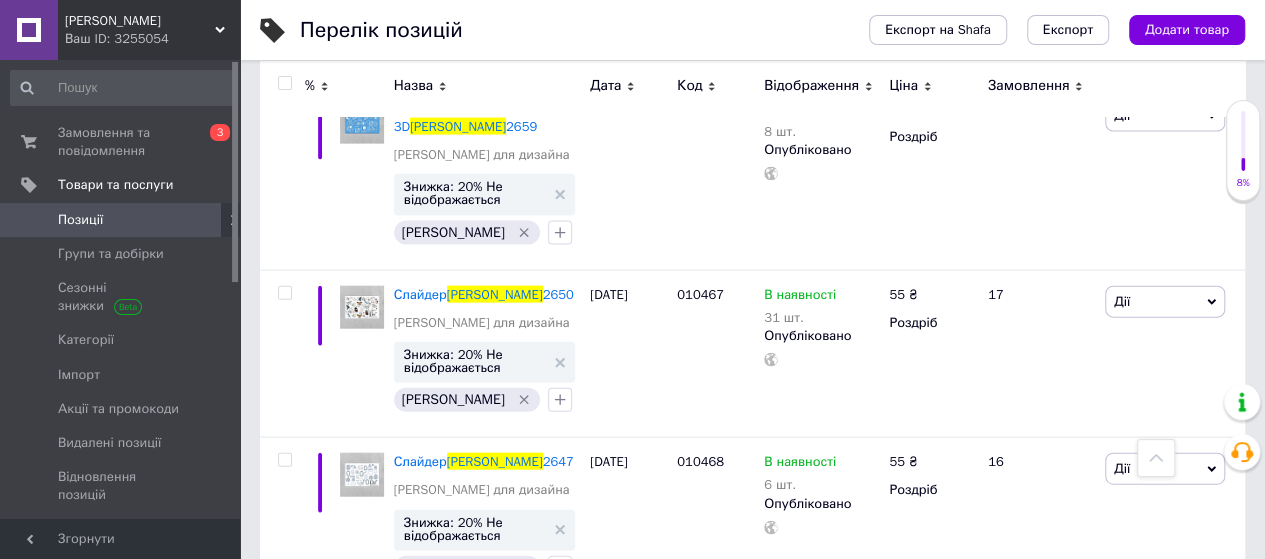 scroll, scrollTop: 13600, scrollLeft: 0, axis: vertical 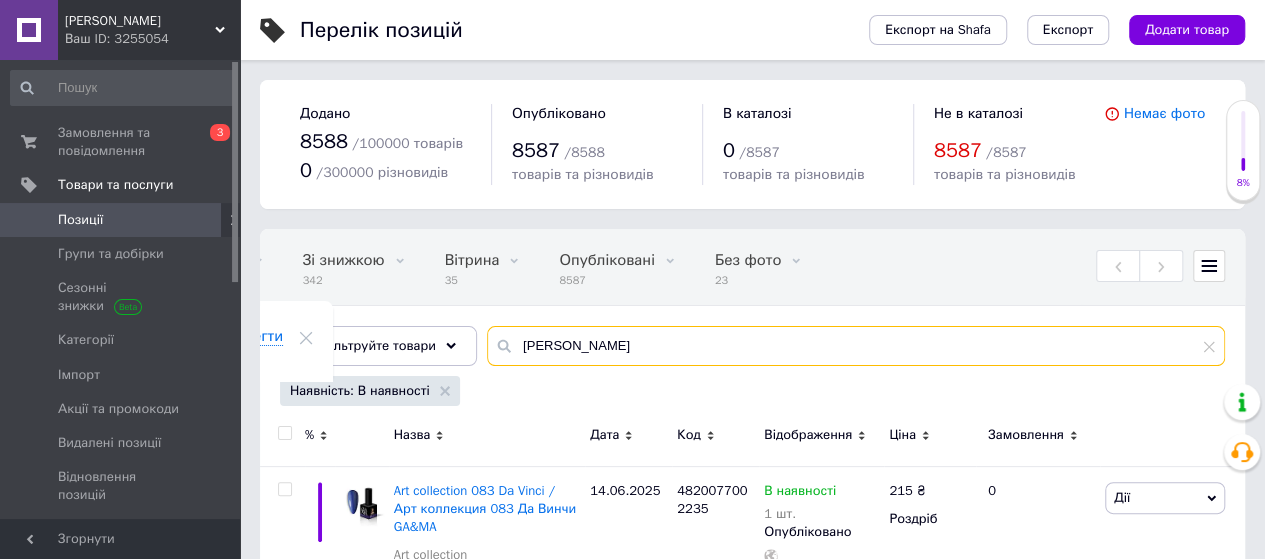 drag, startPoint x: 550, startPoint y: 349, endPoint x: 391, endPoint y: 323, distance: 161.11176 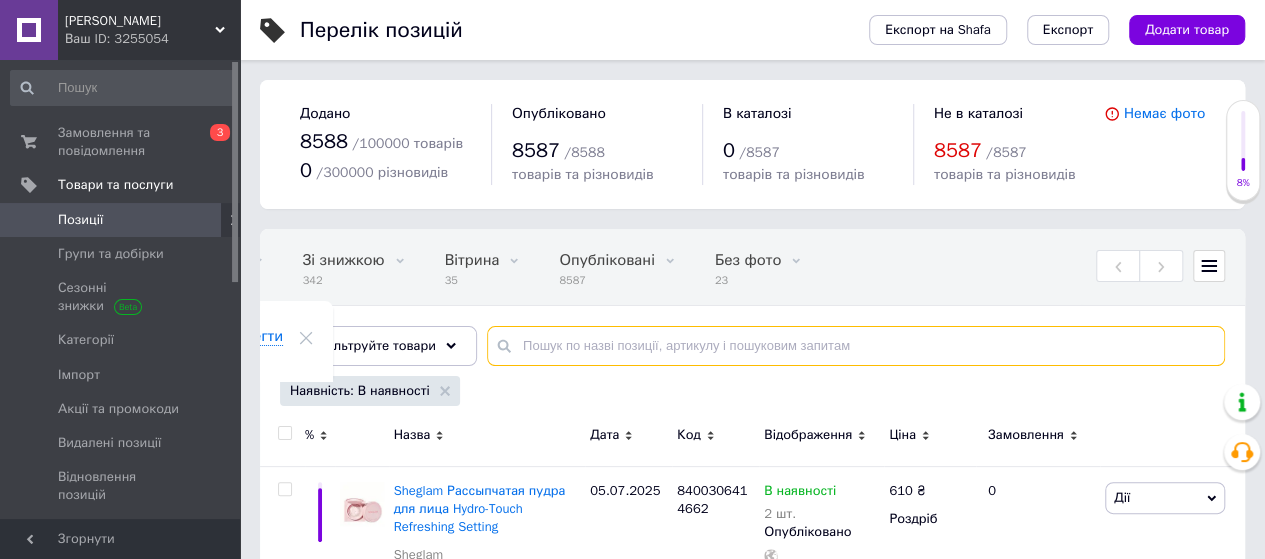 click at bounding box center (856, 346) 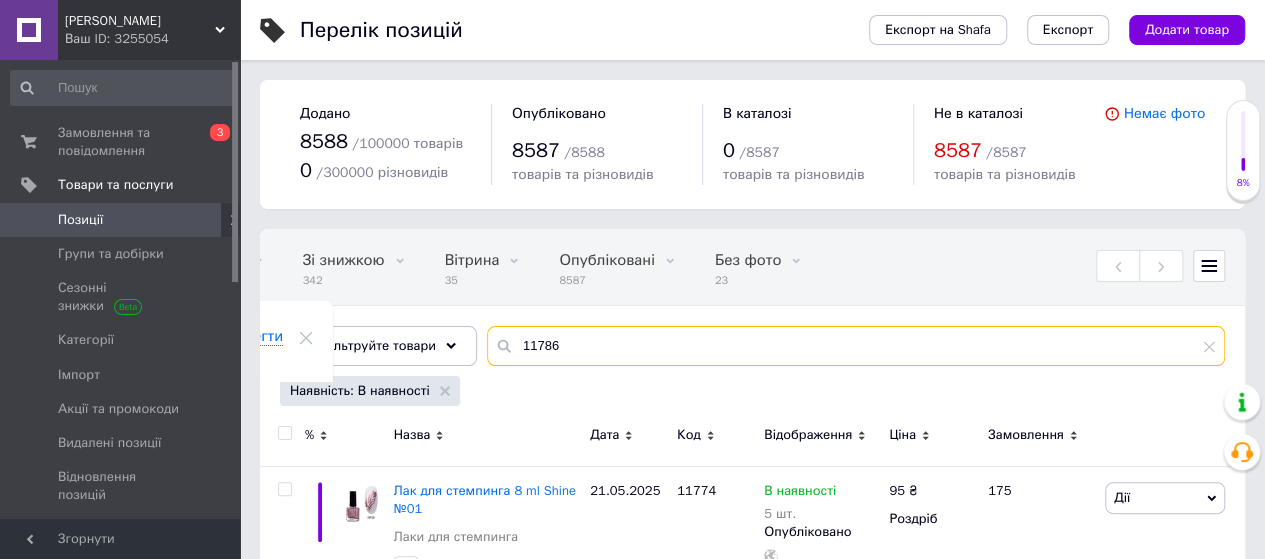 type on "11786" 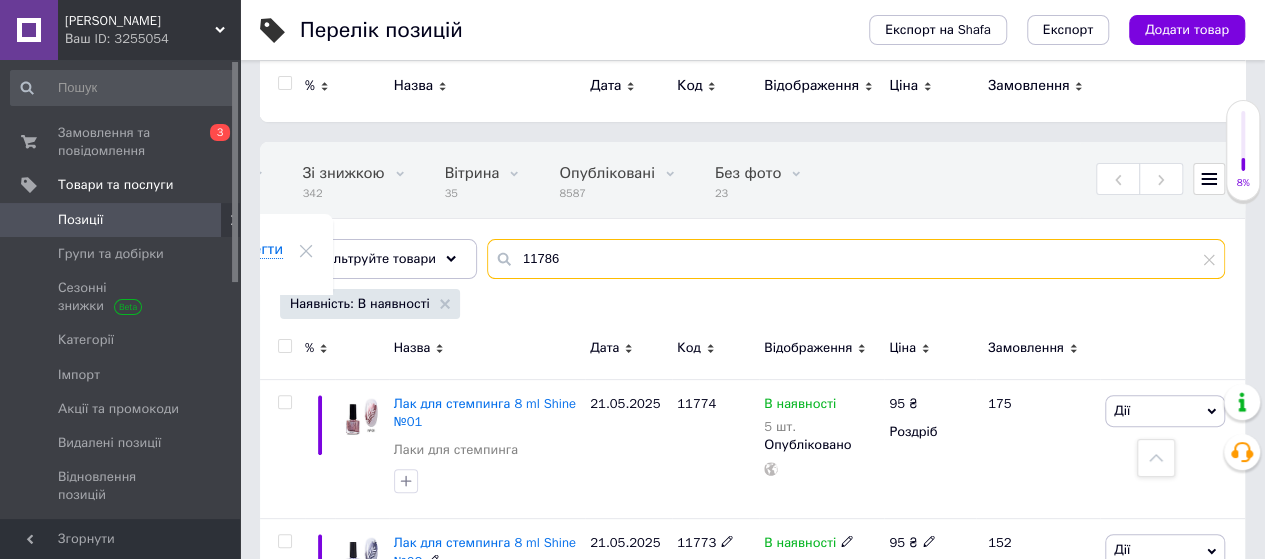 scroll, scrollTop: 0, scrollLeft: 0, axis: both 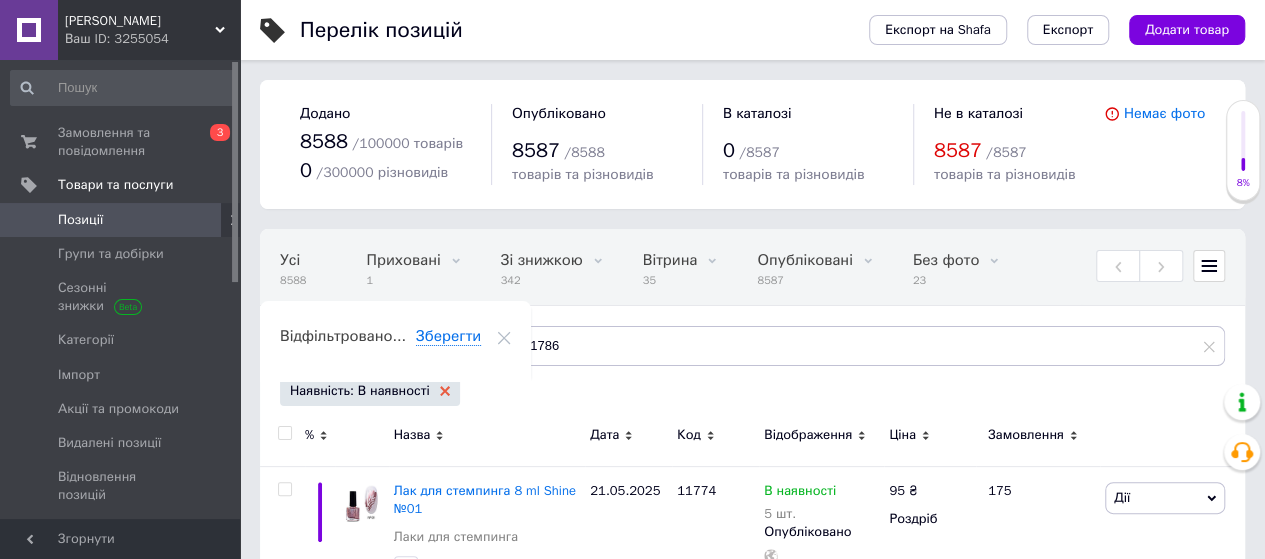 click 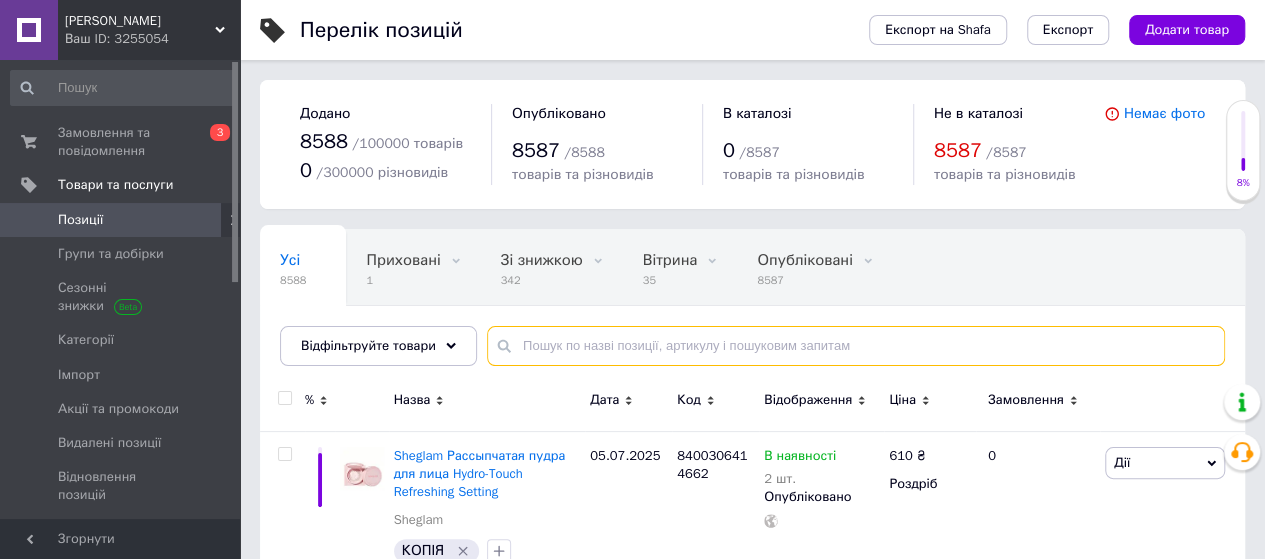 click at bounding box center [856, 346] 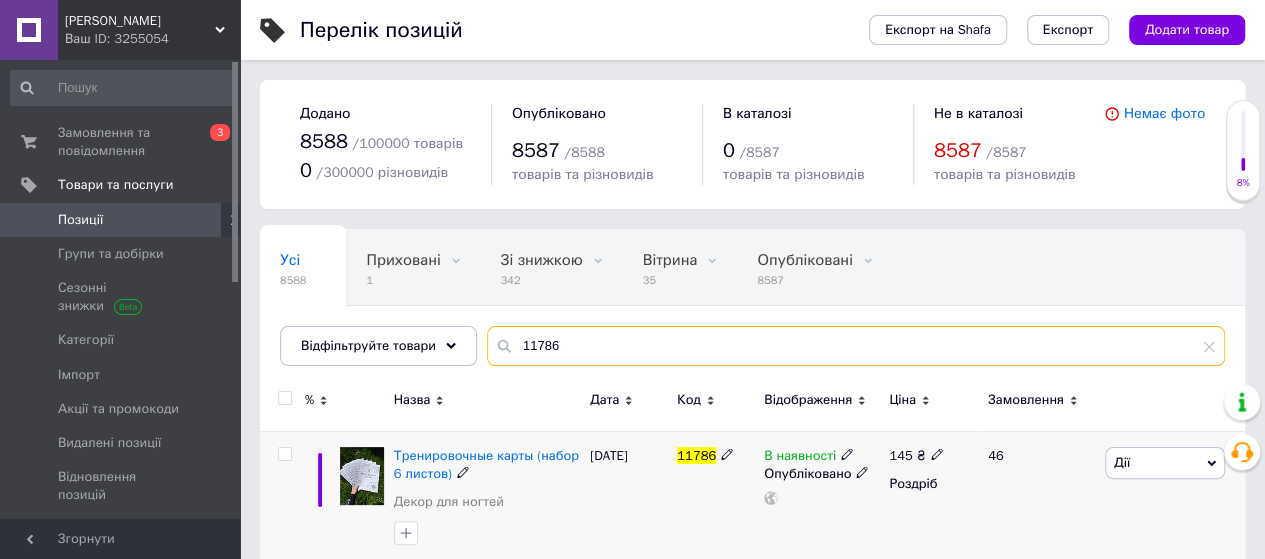 type on "11786" 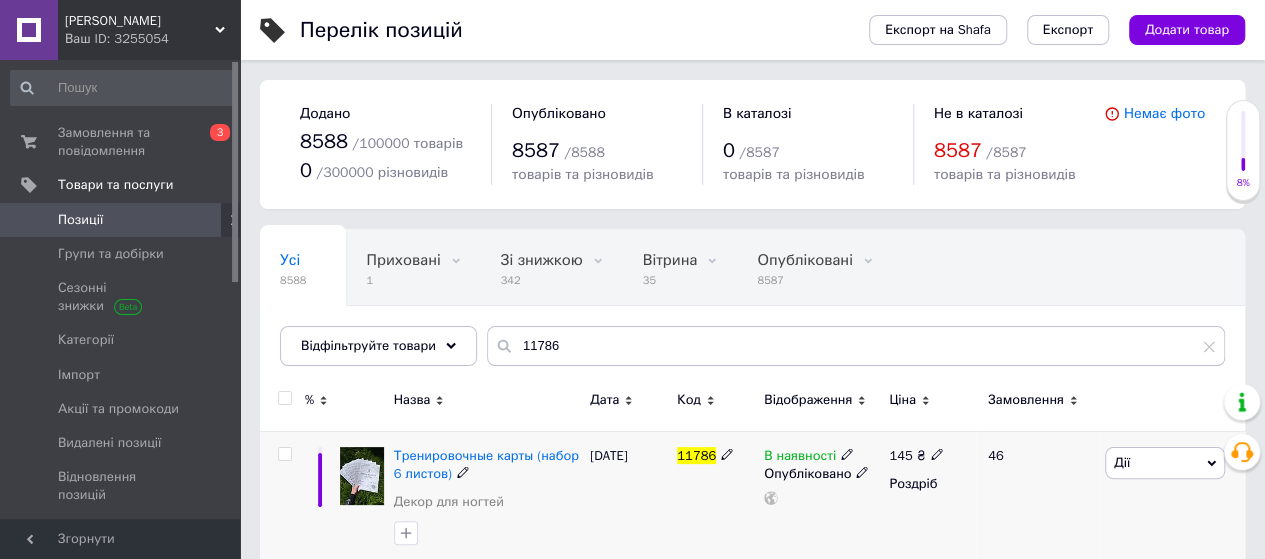 click on "В наявності" at bounding box center (800, 458) 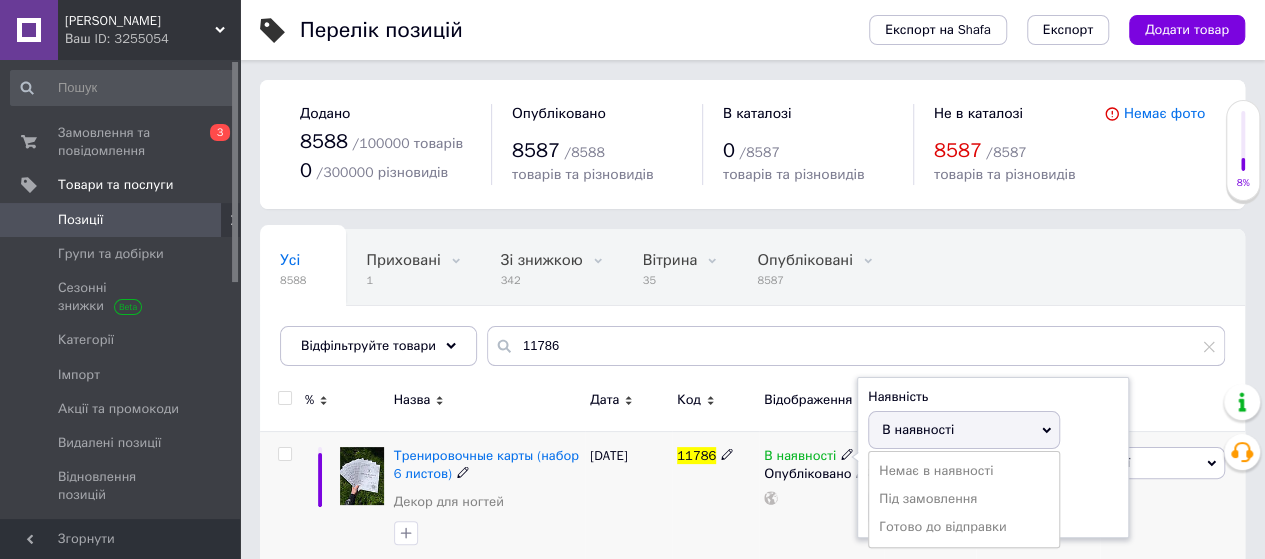 click on "В наявності" at bounding box center [918, 429] 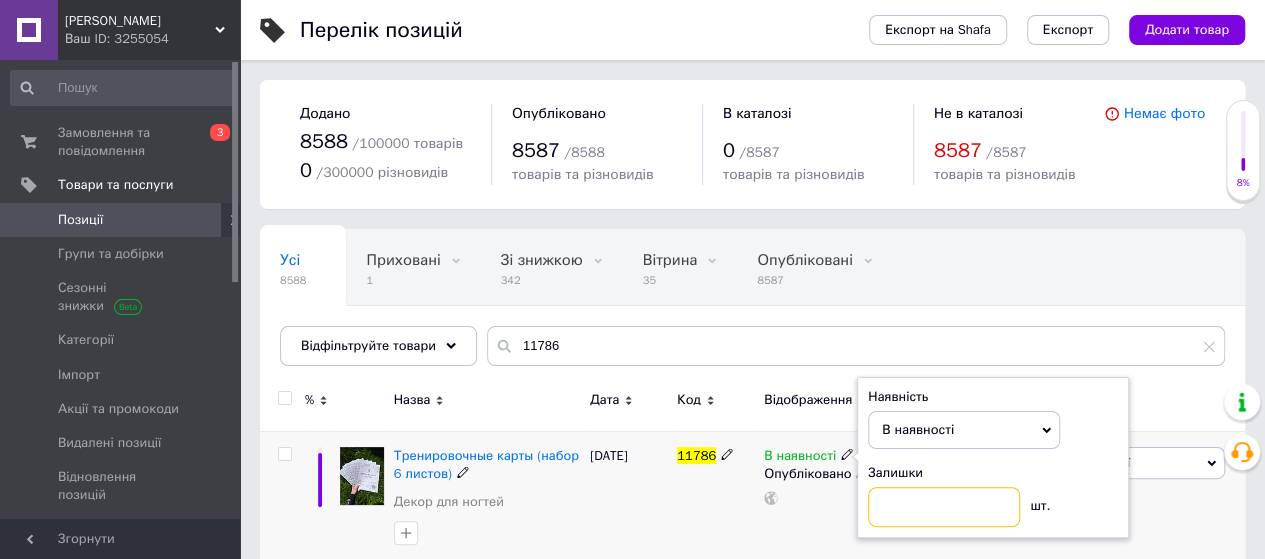 click at bounding box center [944, 507] 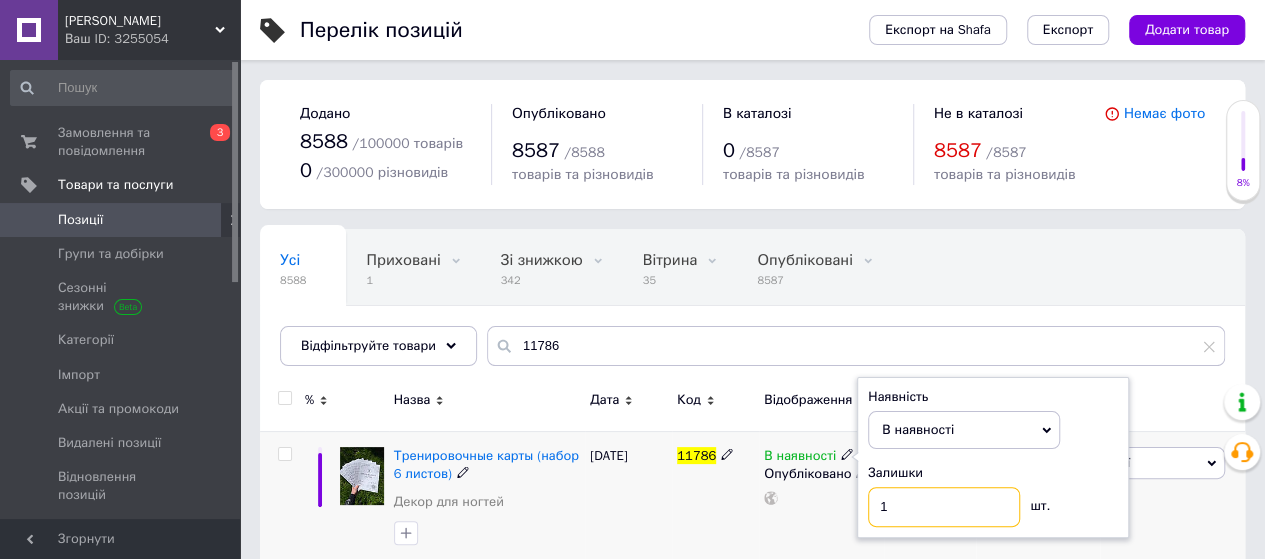 type on "1" 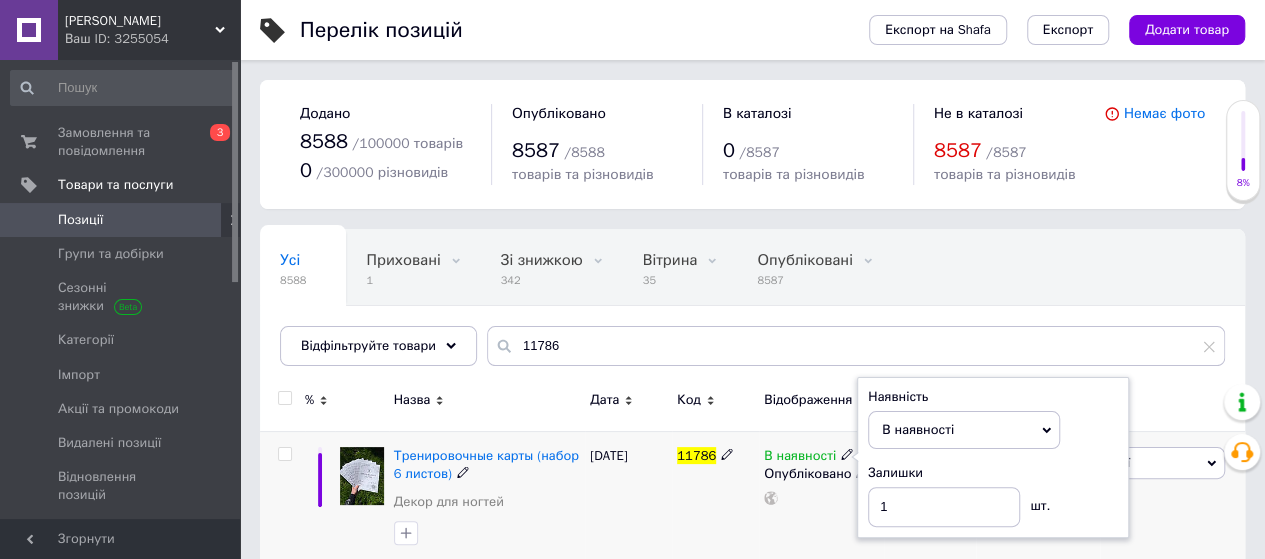 click on "[DATE]" at bounding box center [628, 500] 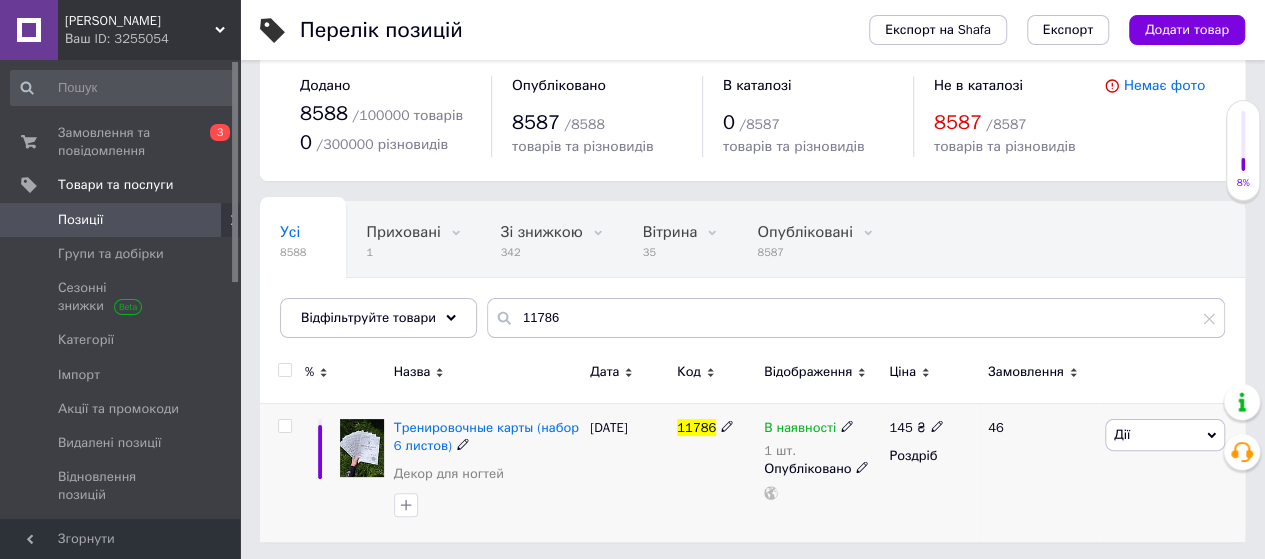 scroll, scrollTop: 29, scrollLeft: 0, axis: vertical 